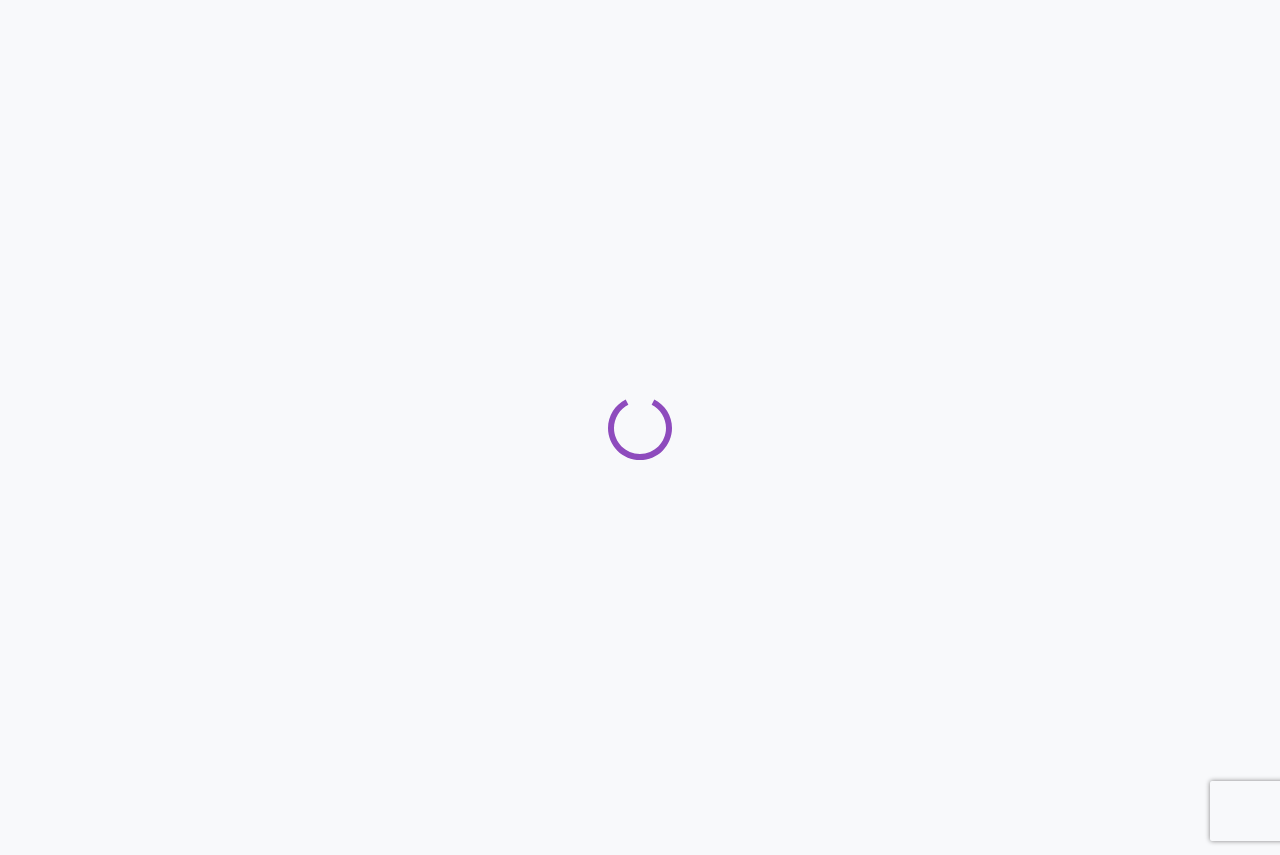 scroll, scrollTop: 0, scrollLeft: 0, axis: both 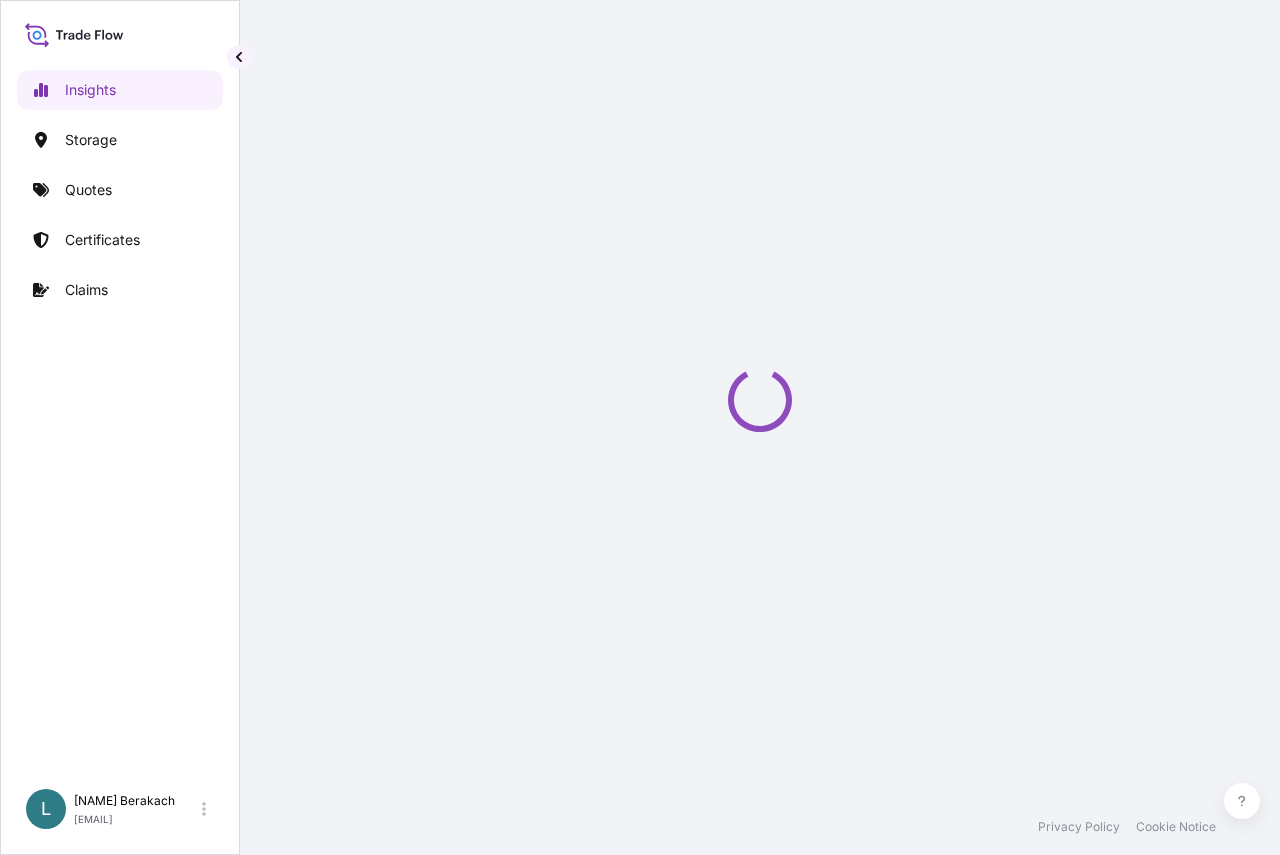 select on "2025" 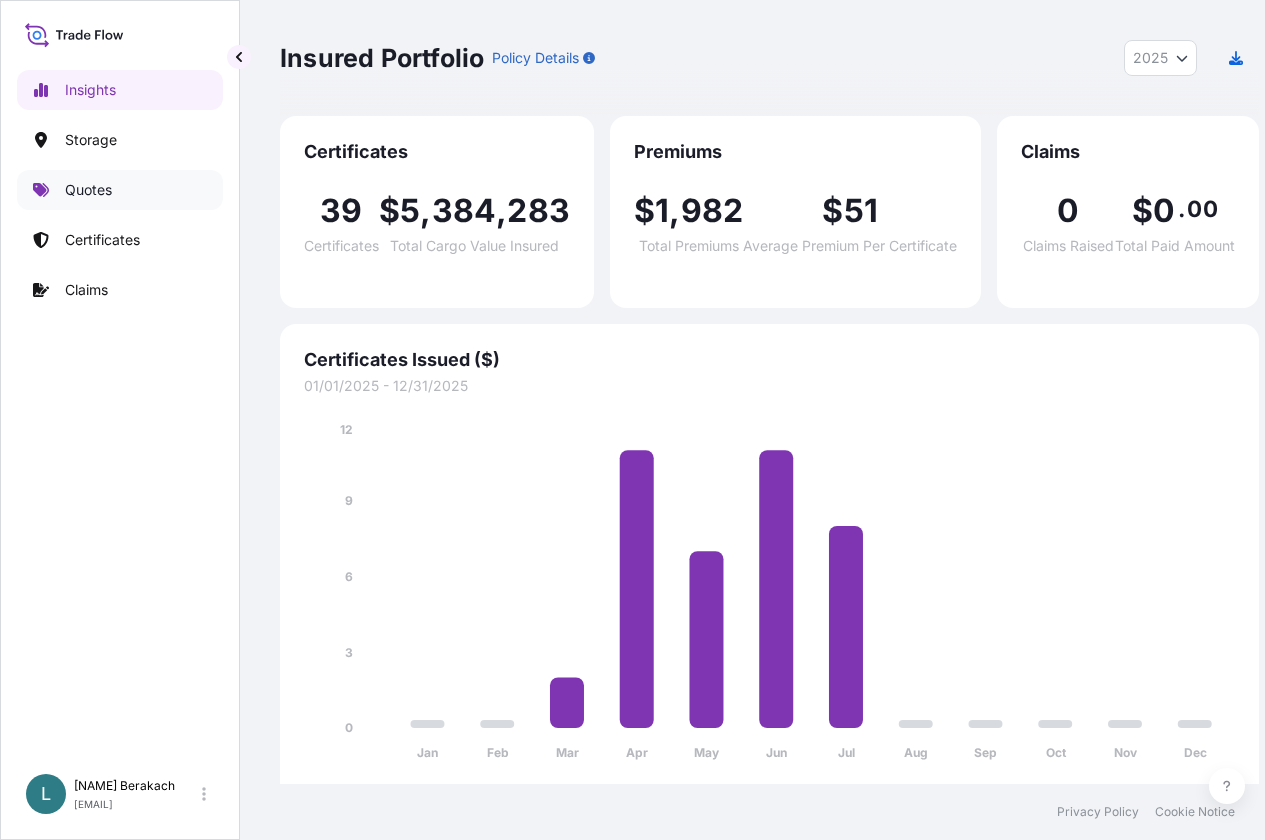 click on "Quotes" at bounding box center (88, 190) 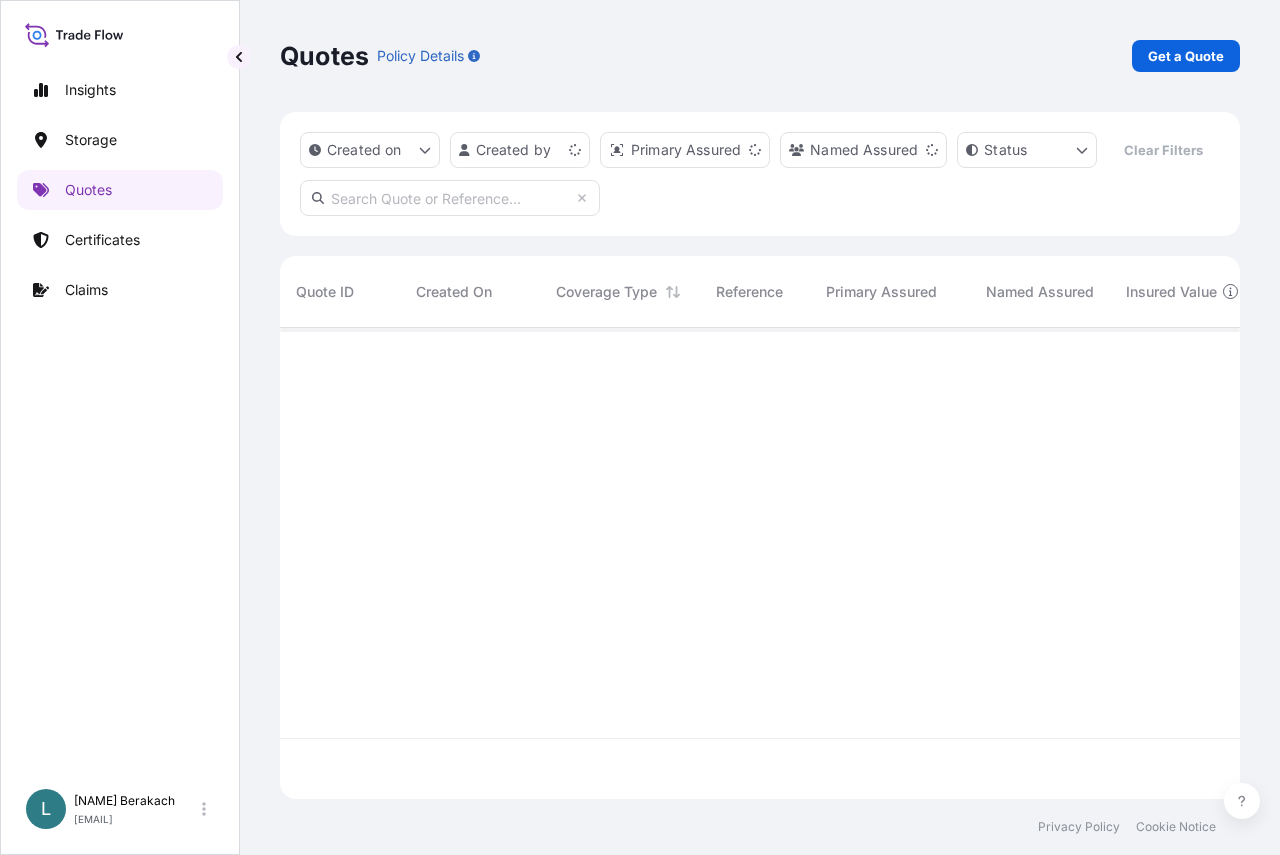 scroll, scrollTop: 16, scrollLeft: 16, axis: both 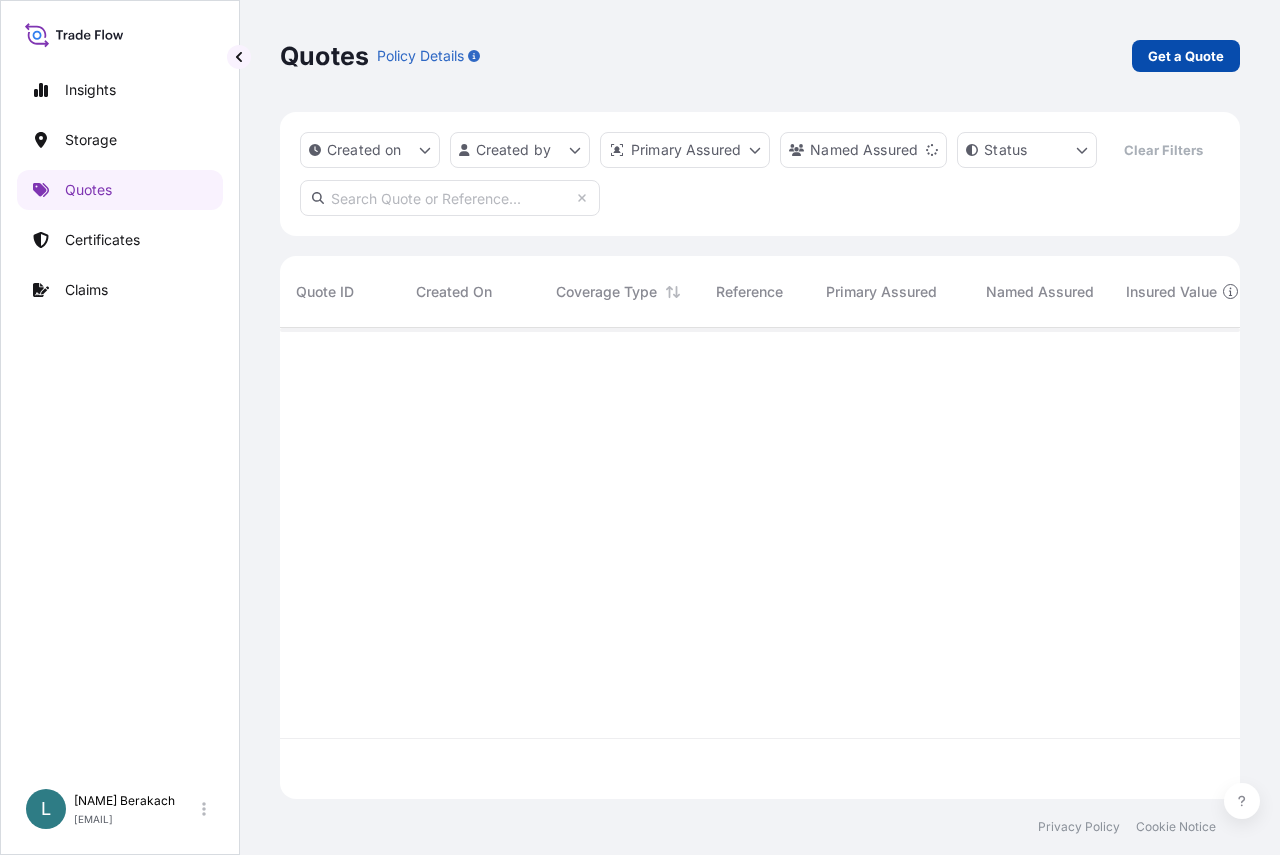 click on "Get a Quote" at bounding box center (1186, 56) 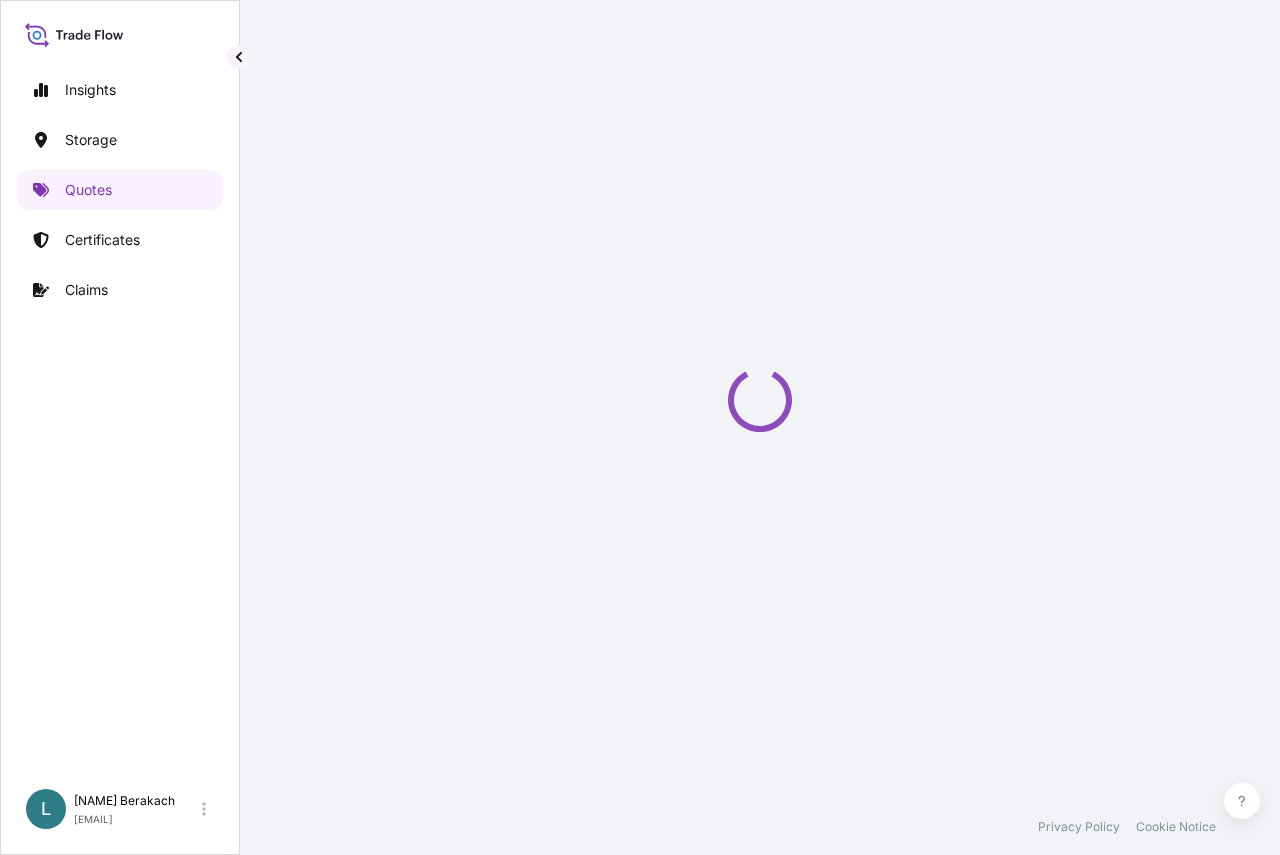 select on "Water" 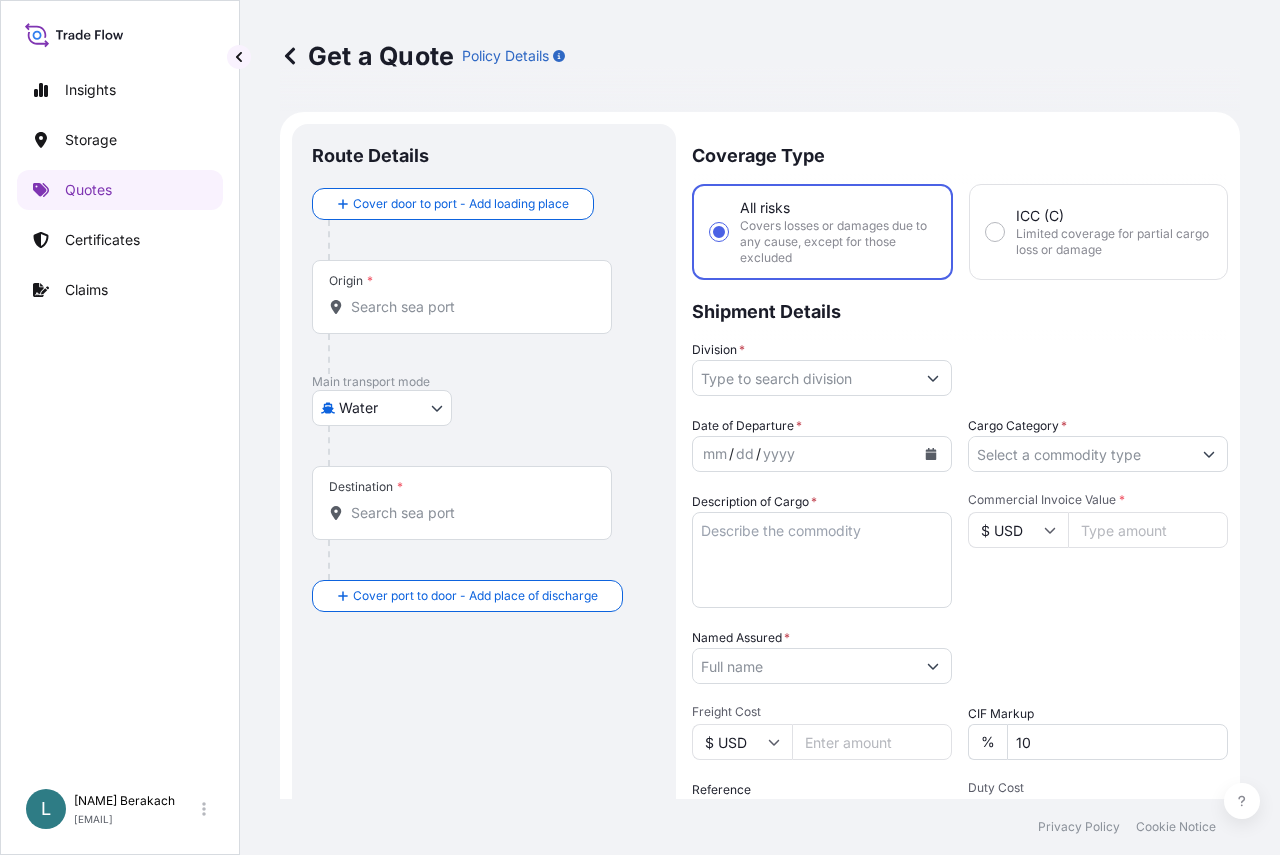 scroll, scrollTop: 32, scrollLeft: 0, axis: vertical 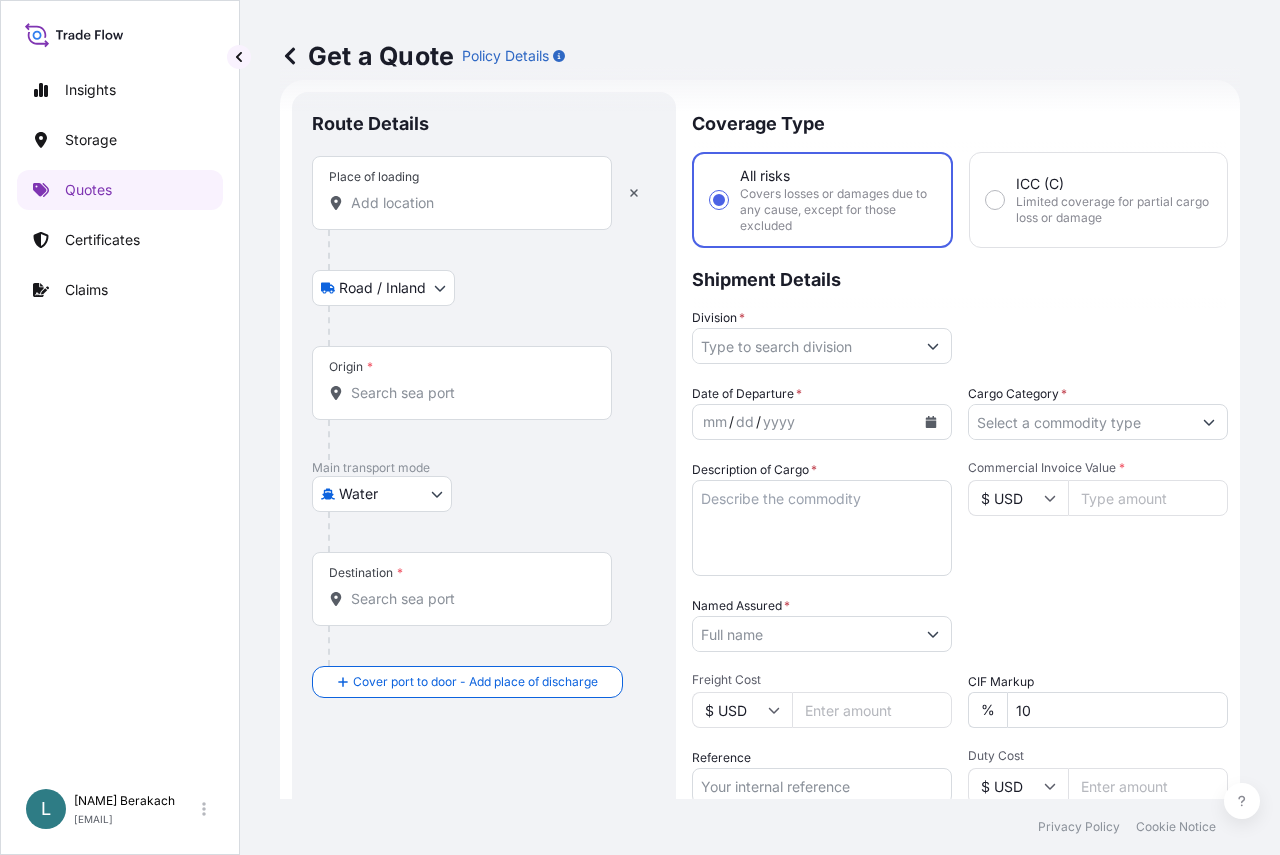 click on "Place of loading" at bounding box center [469, 203] 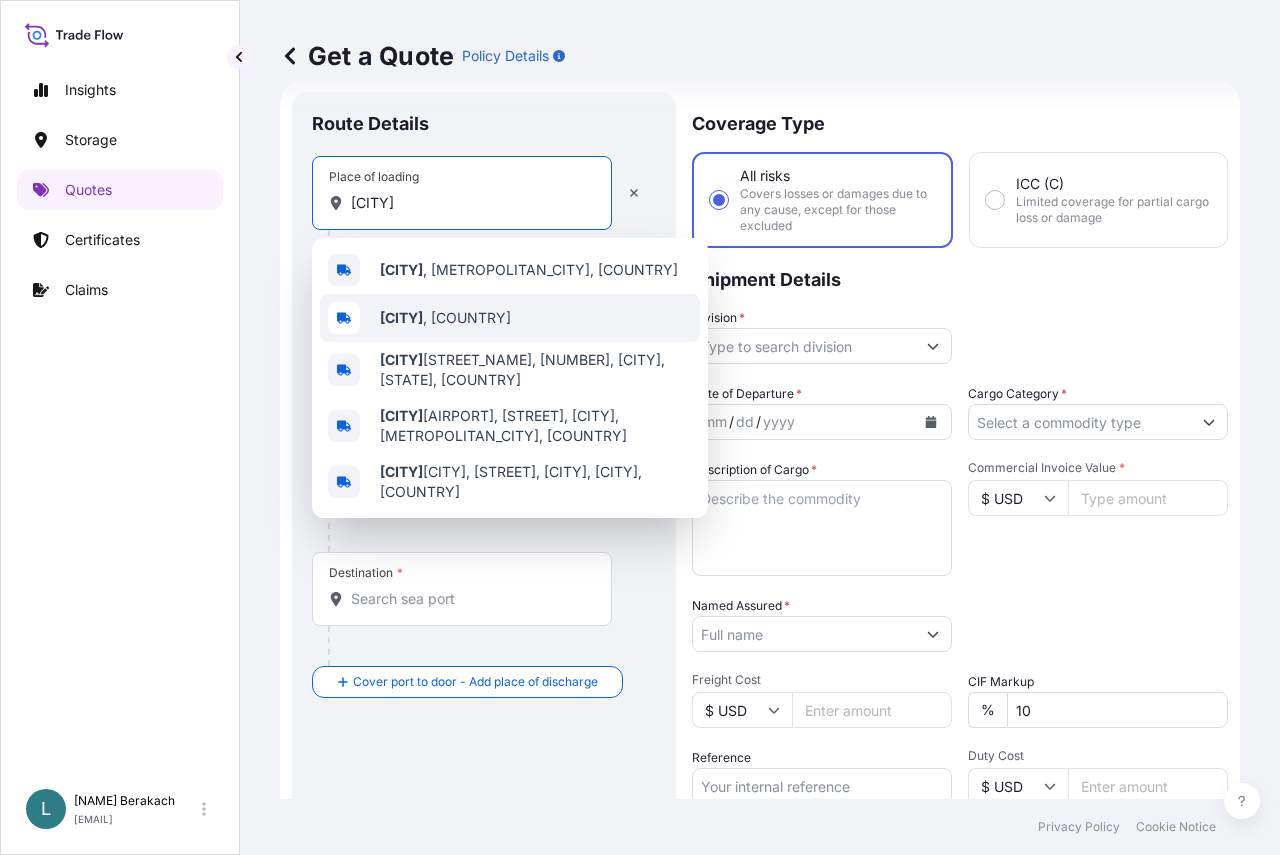 click on "[CITY]" at bounding box center (401, 317) 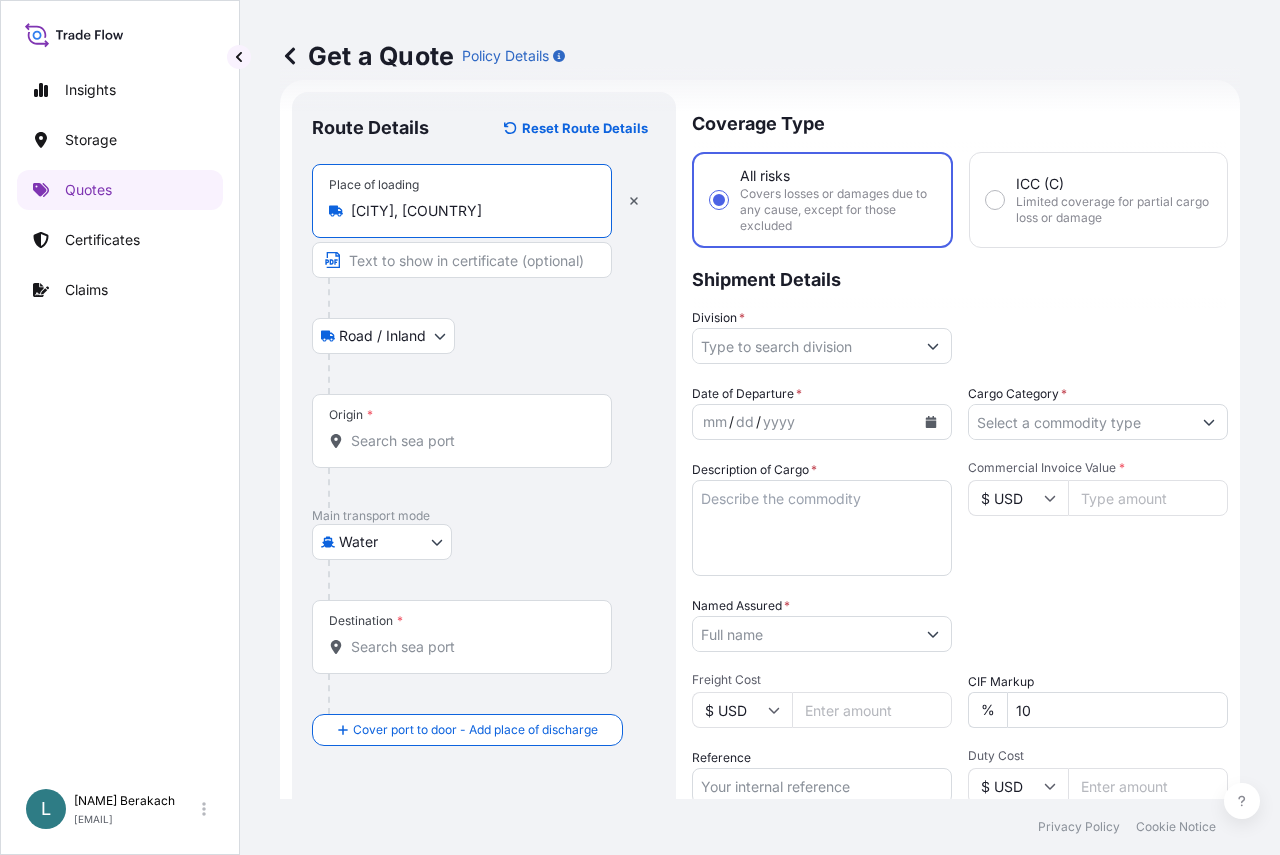 type on "[CITY], [COUNTRY]" 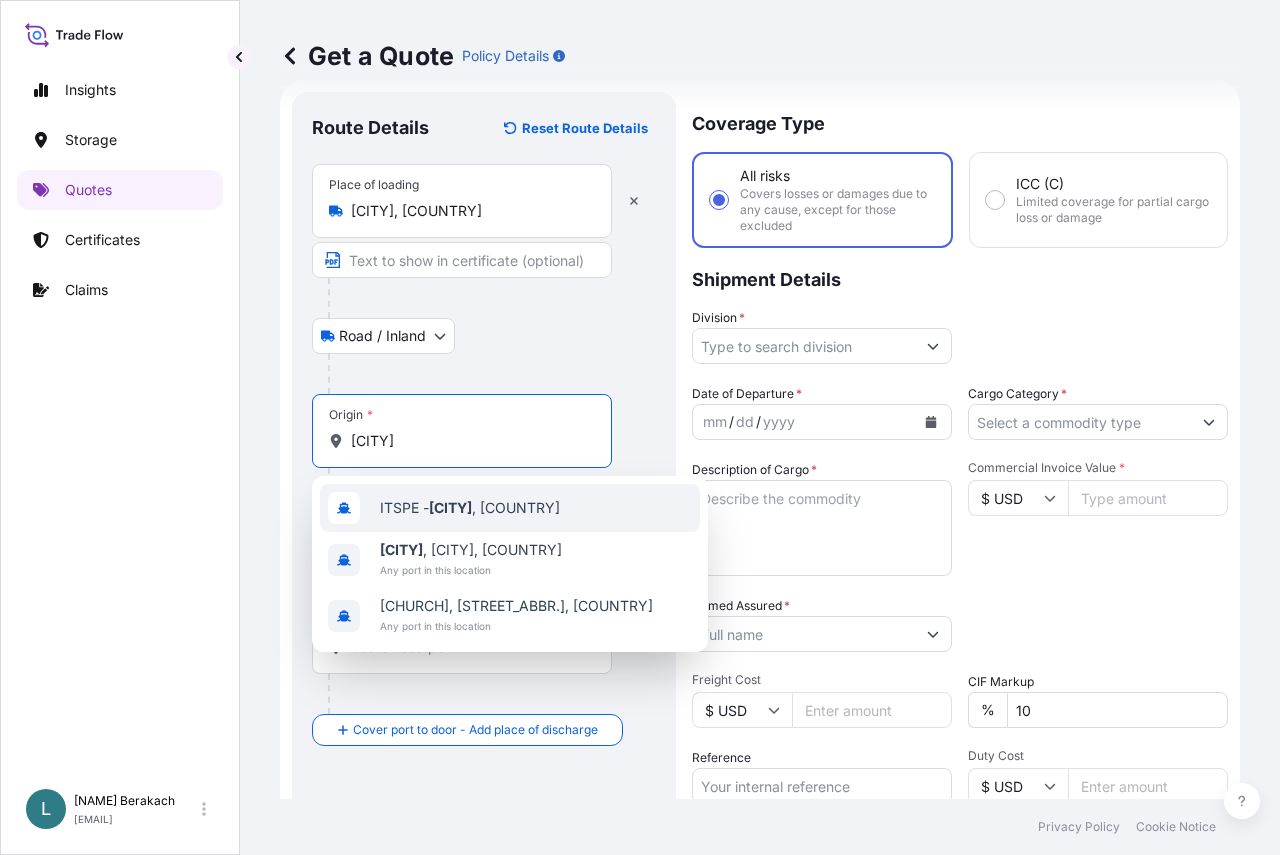 click on "[PORT_CODE] - [CITY] , [COUNTRY]" at bounding box center (510, 508) 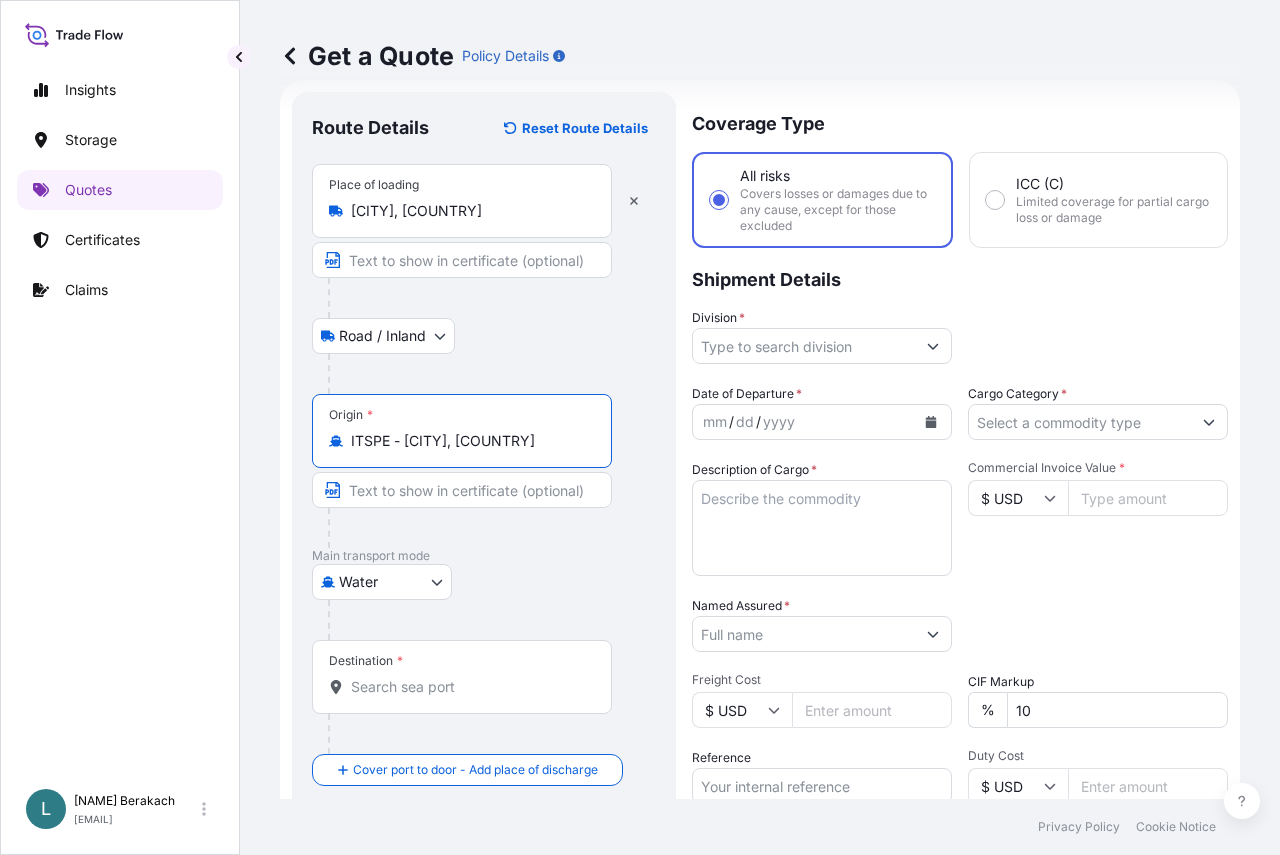 type on "ITSPE - [CITY], [COUNTRY]" 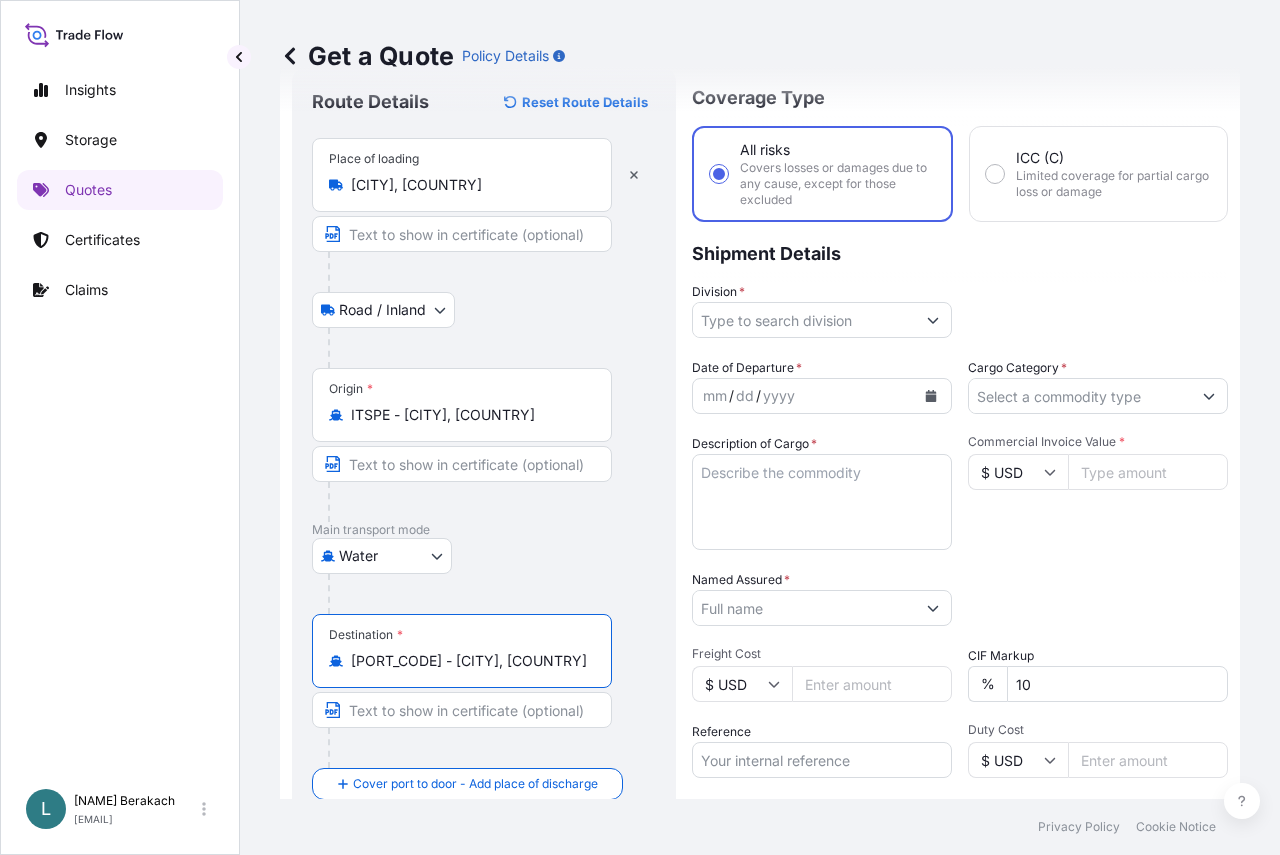 scroll, scrollTop: 32, scrollLeft: 0, axis: vertical 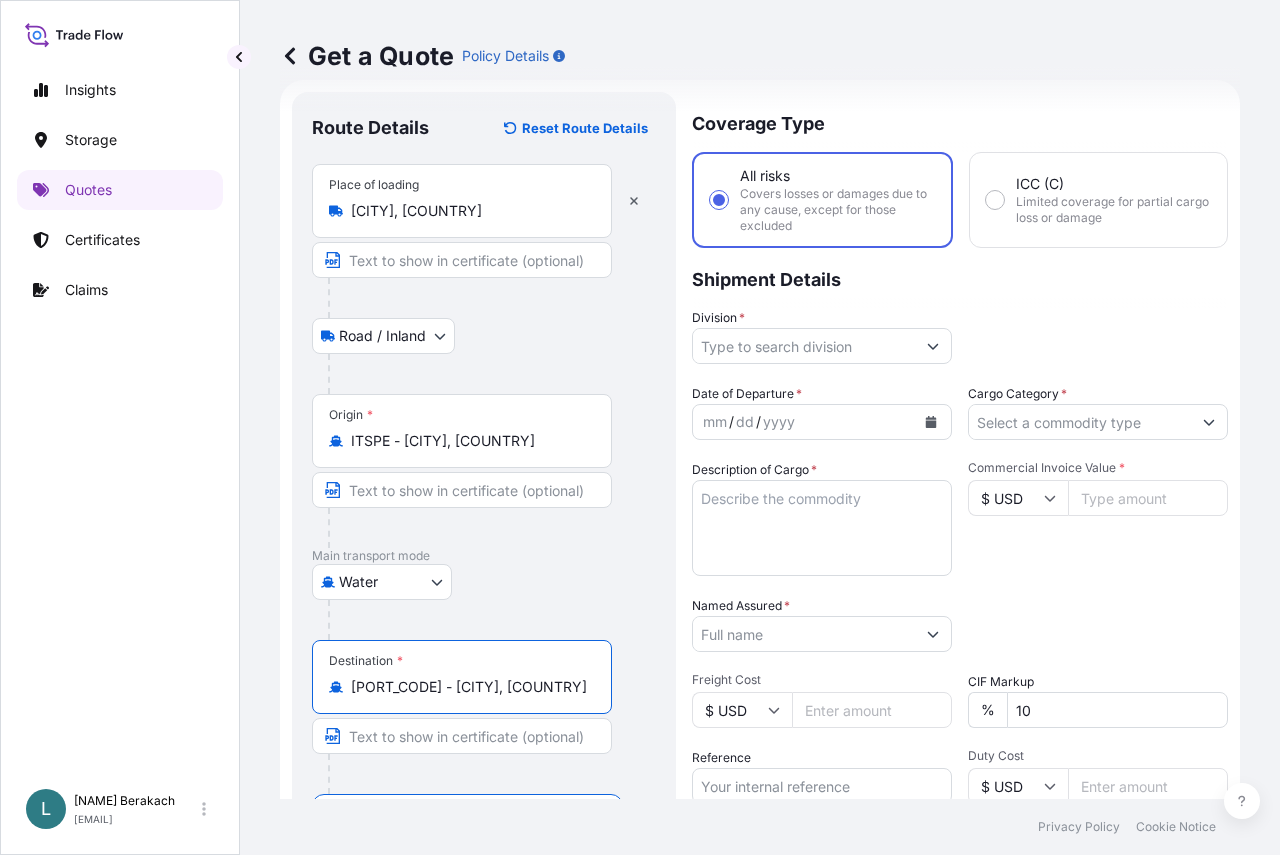 type on "[PORT_CODE] - [CITY], [COUNTRY]" 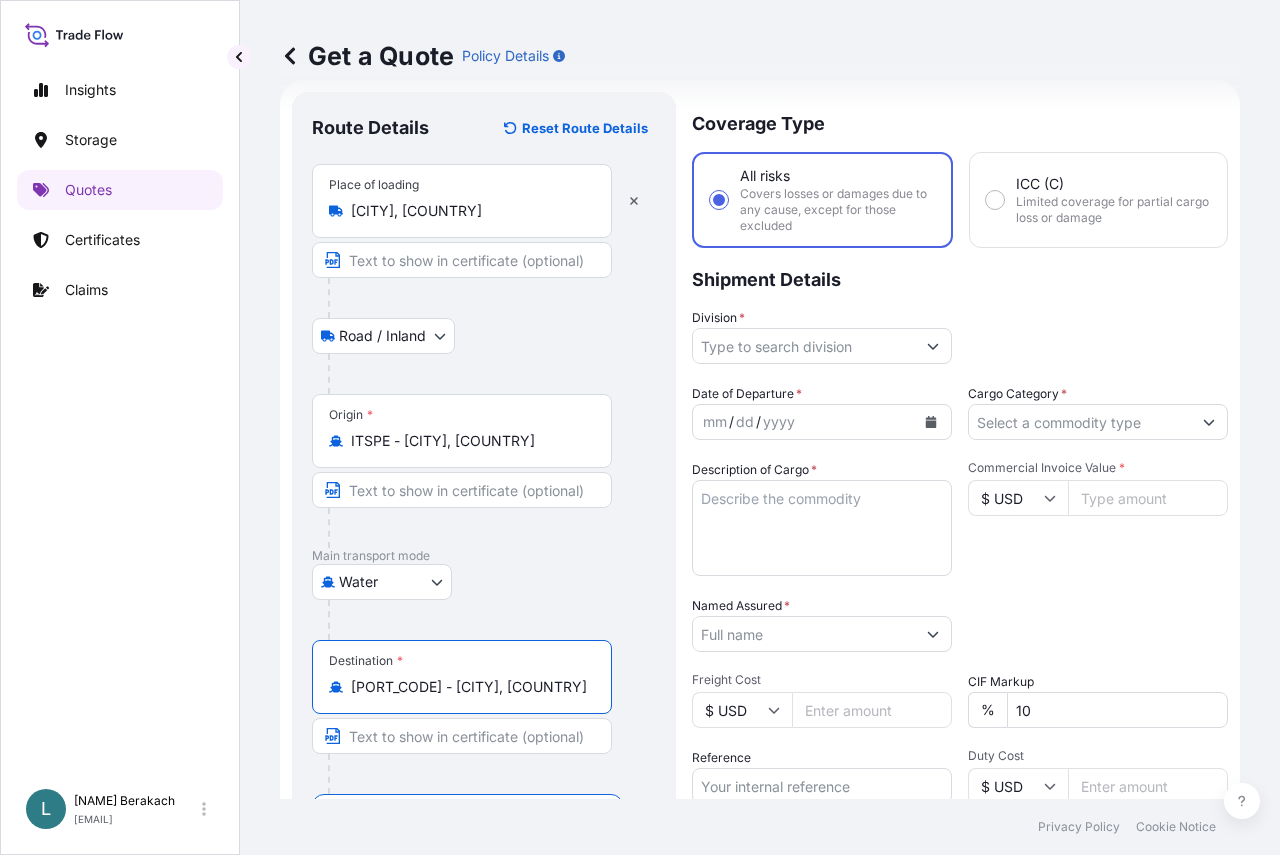 click 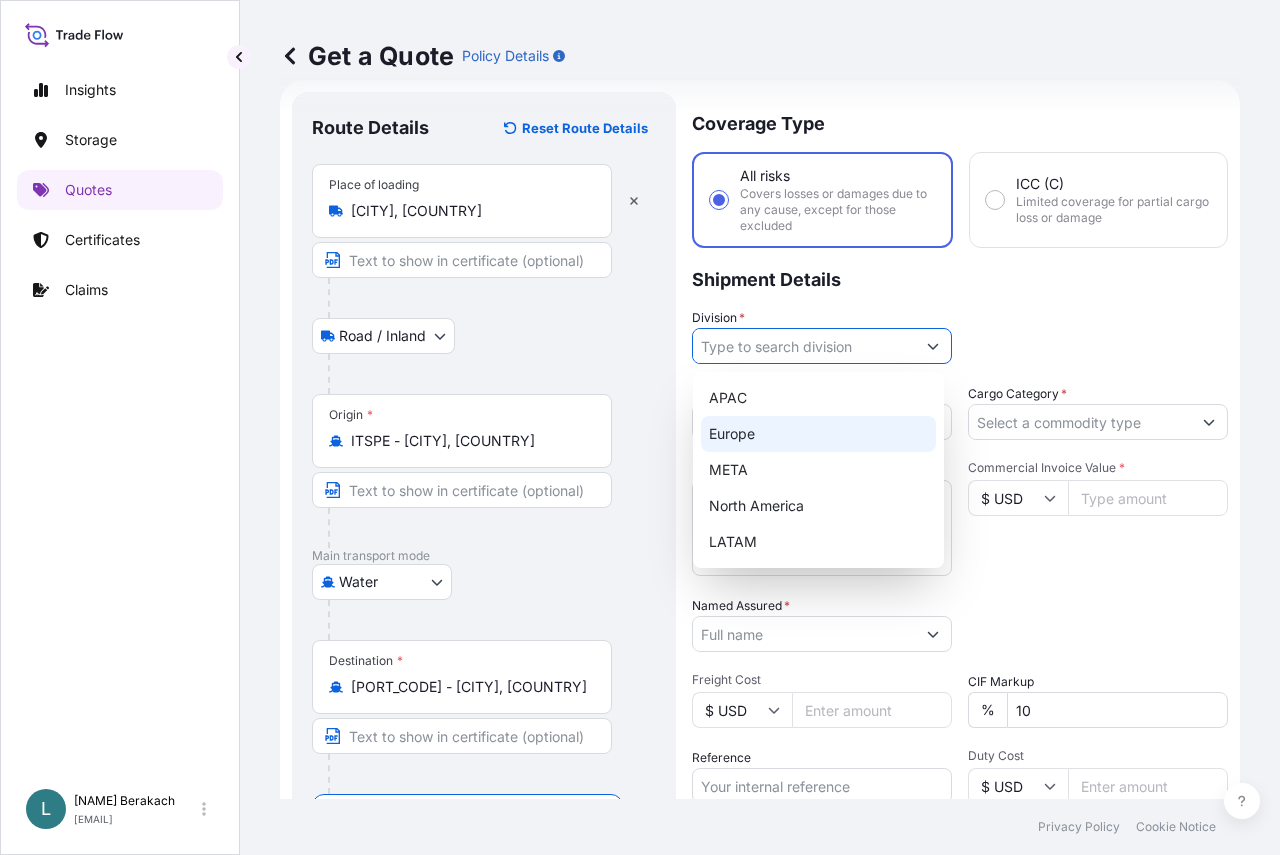 click on "Europe" at bounding box center [818, 434] 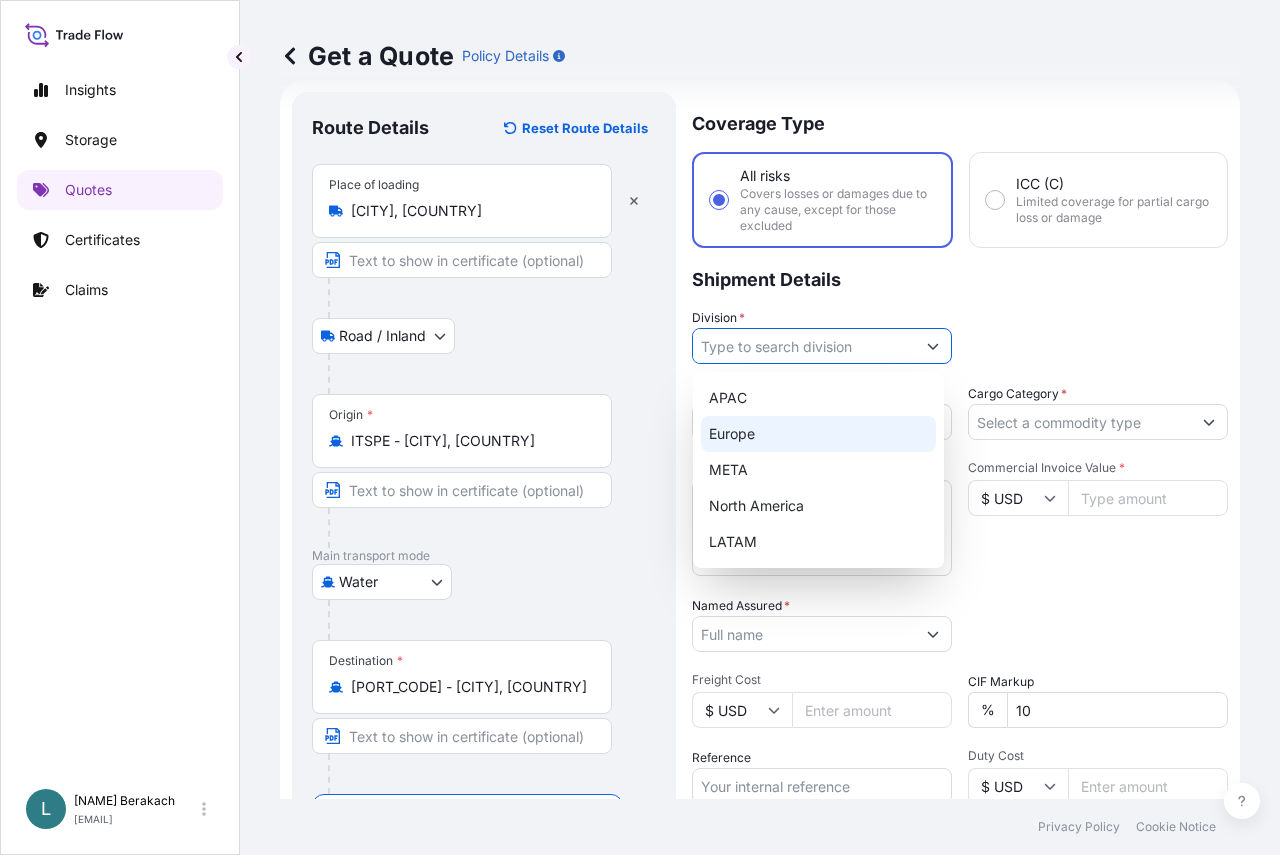 type on "Europe" 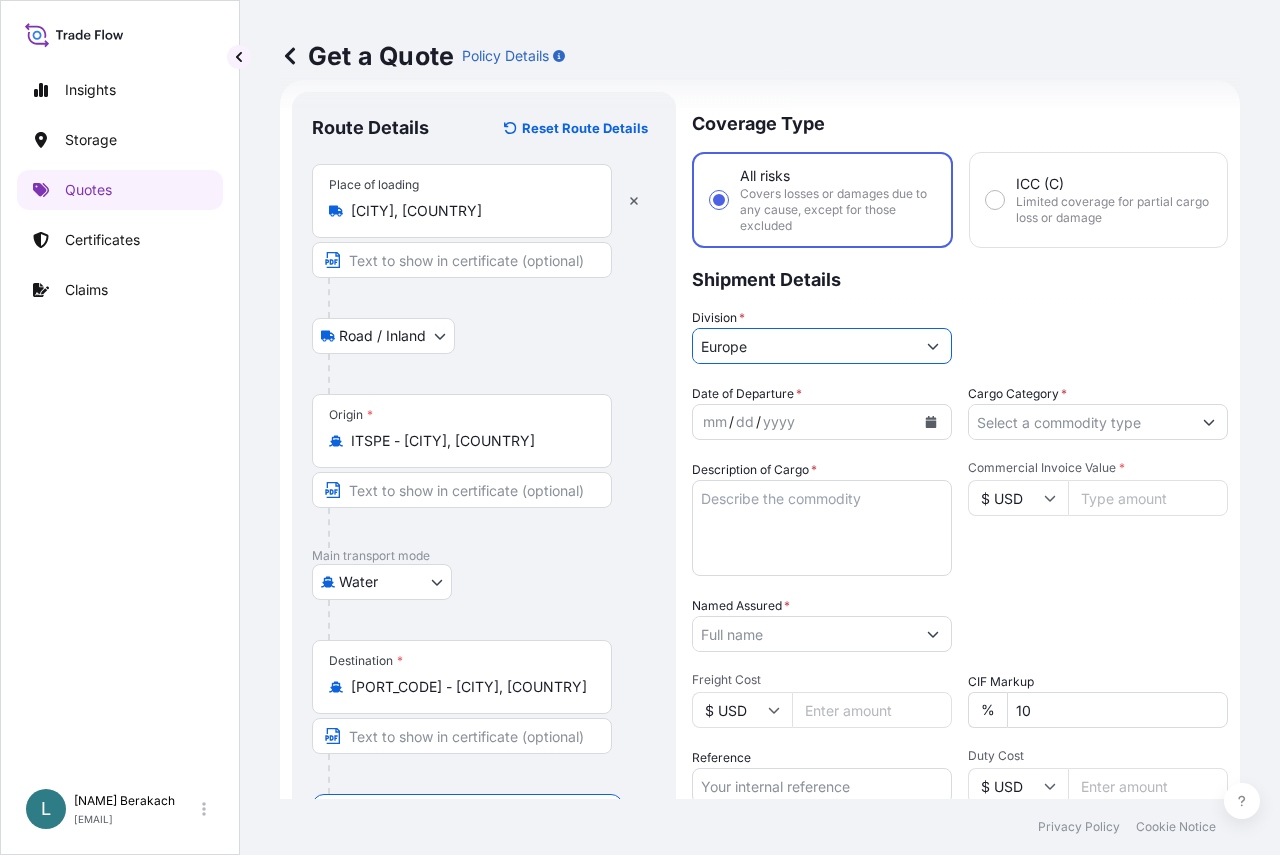 click 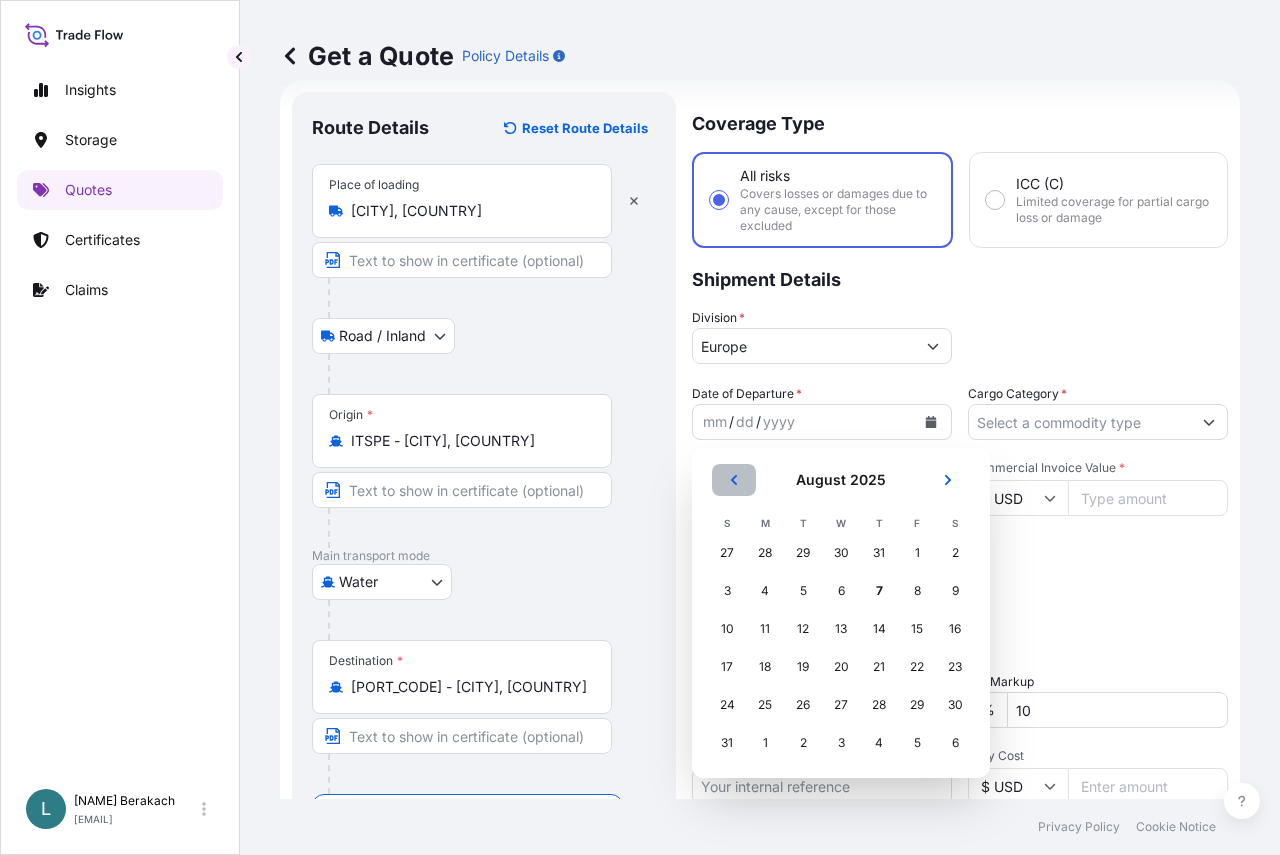 click 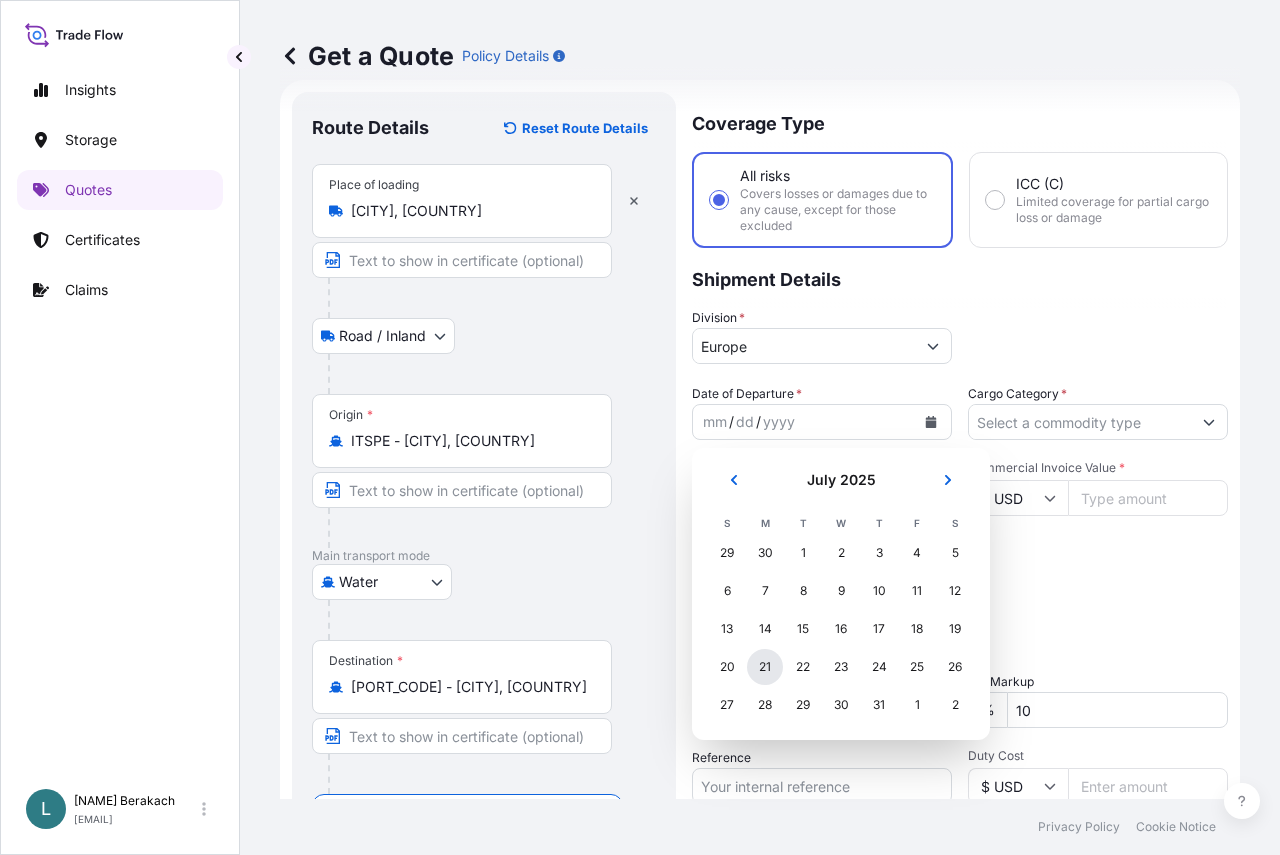 click on "21" at bounding box center (765, 667) 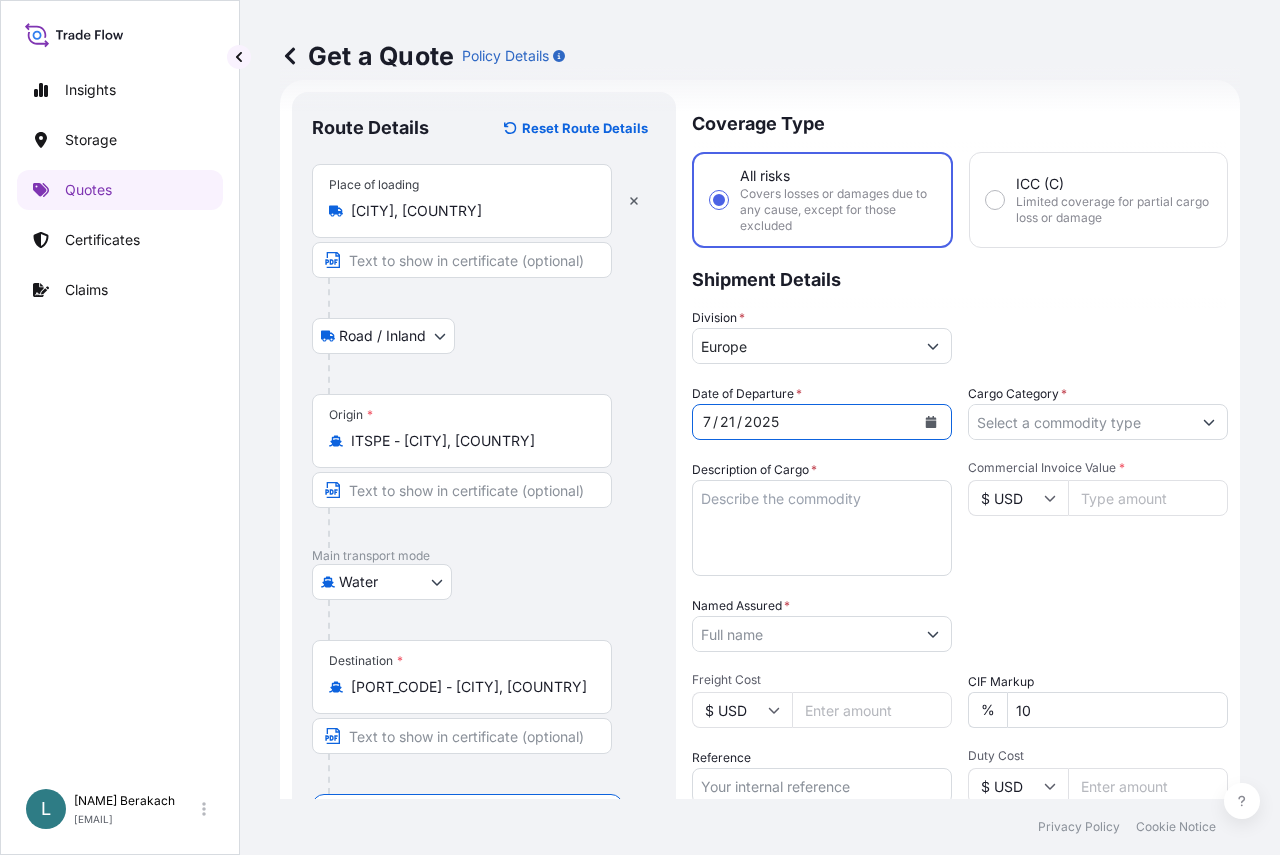 click on "Cargo Category *" at bounding box center (1080, 422) 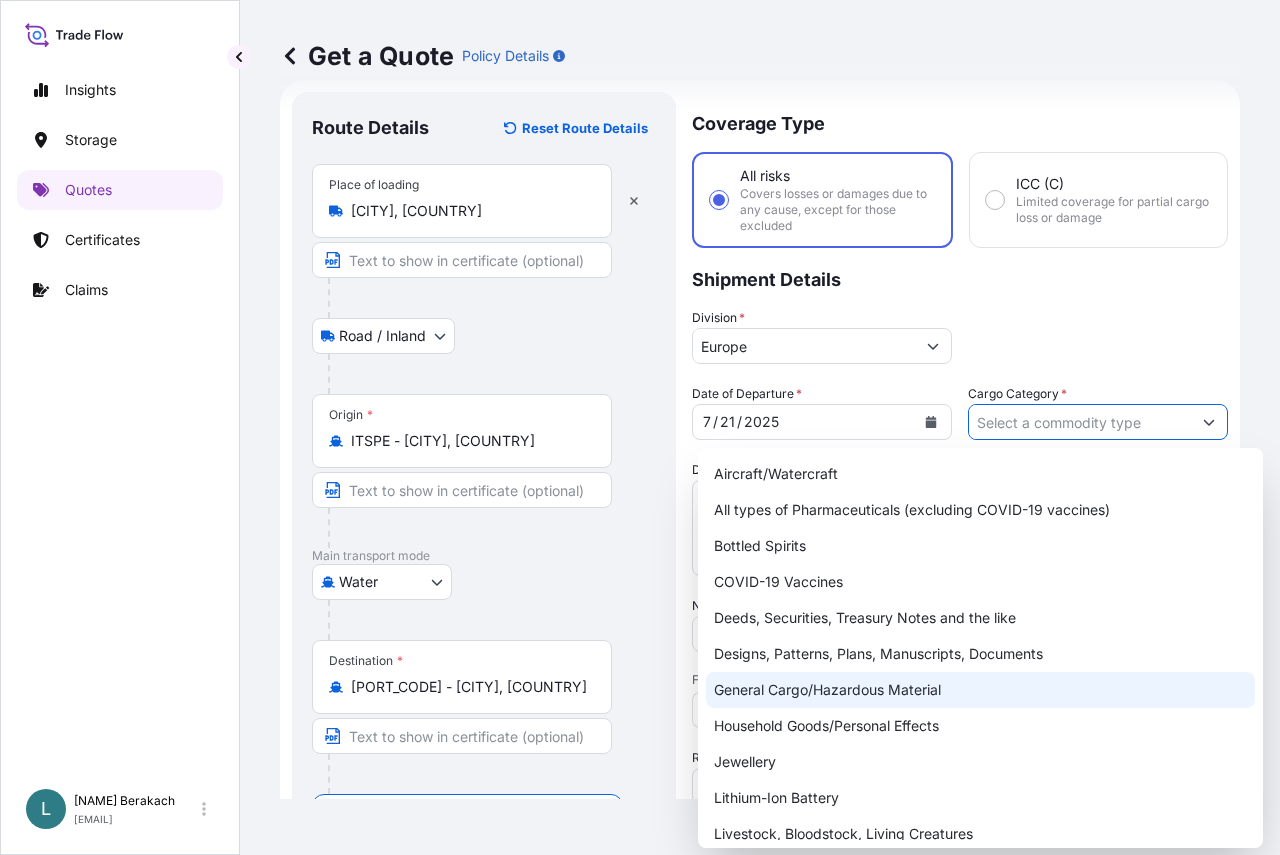 click on "General Cargo/Hazardous Material" at bounding box center (980, 690) 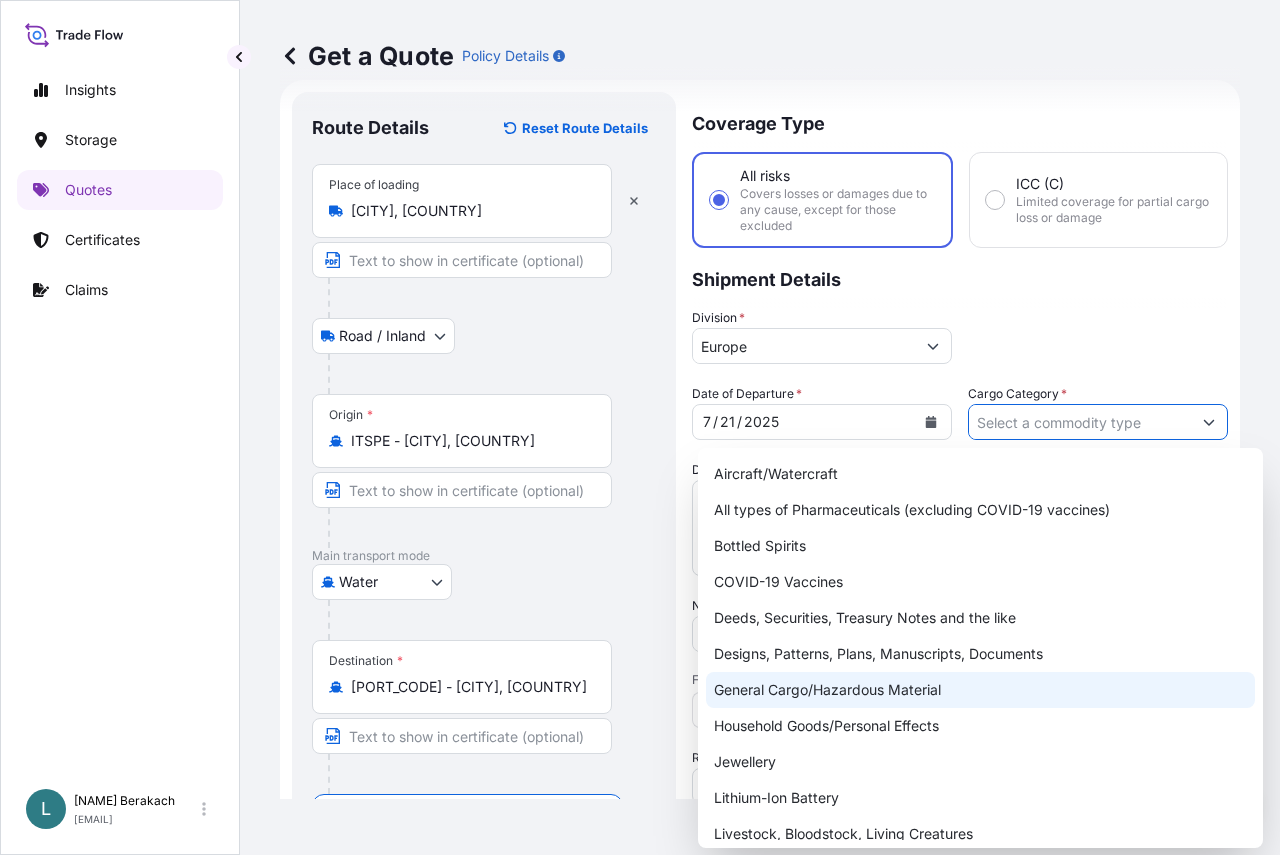 type on "General Cargo/Hazardous Material" 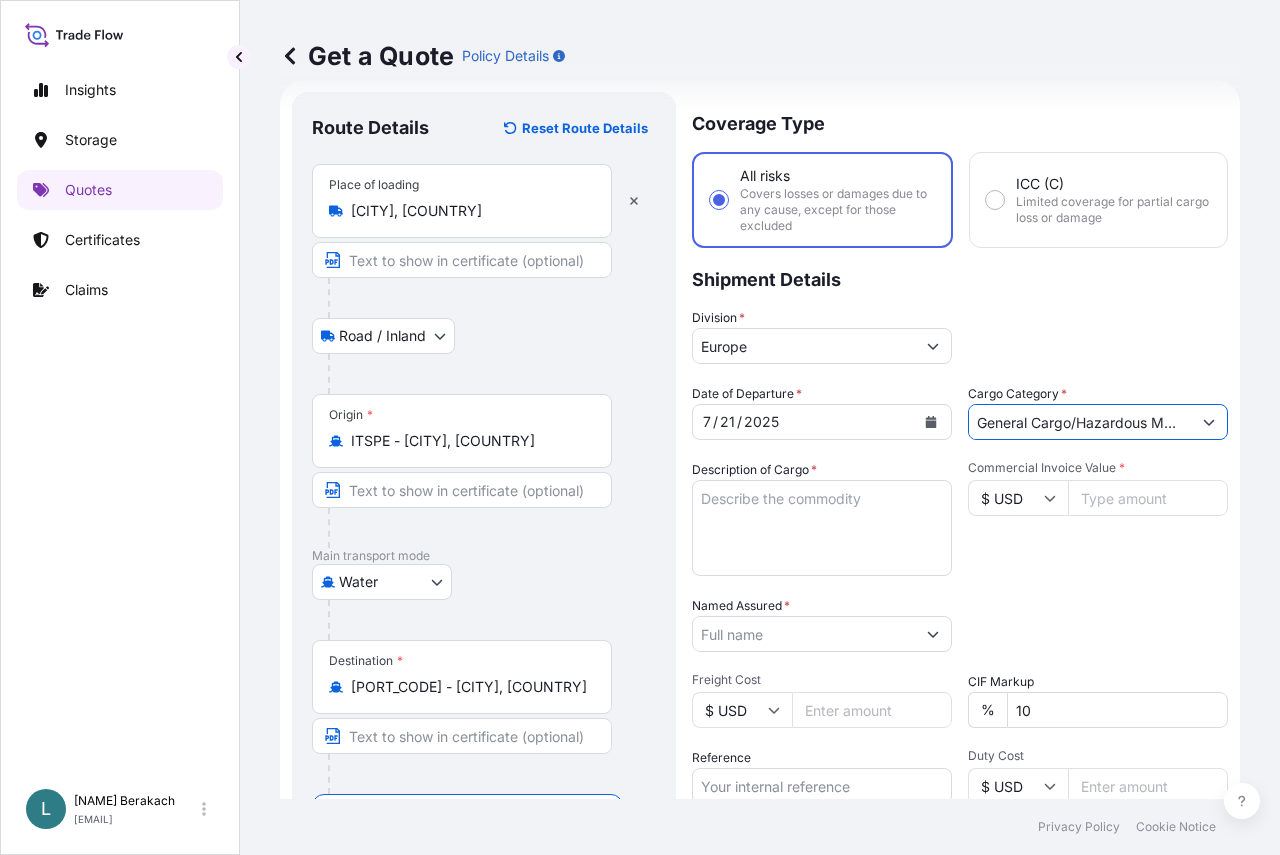 click on "Description of Cargo *" at bounding box center (822, 528) 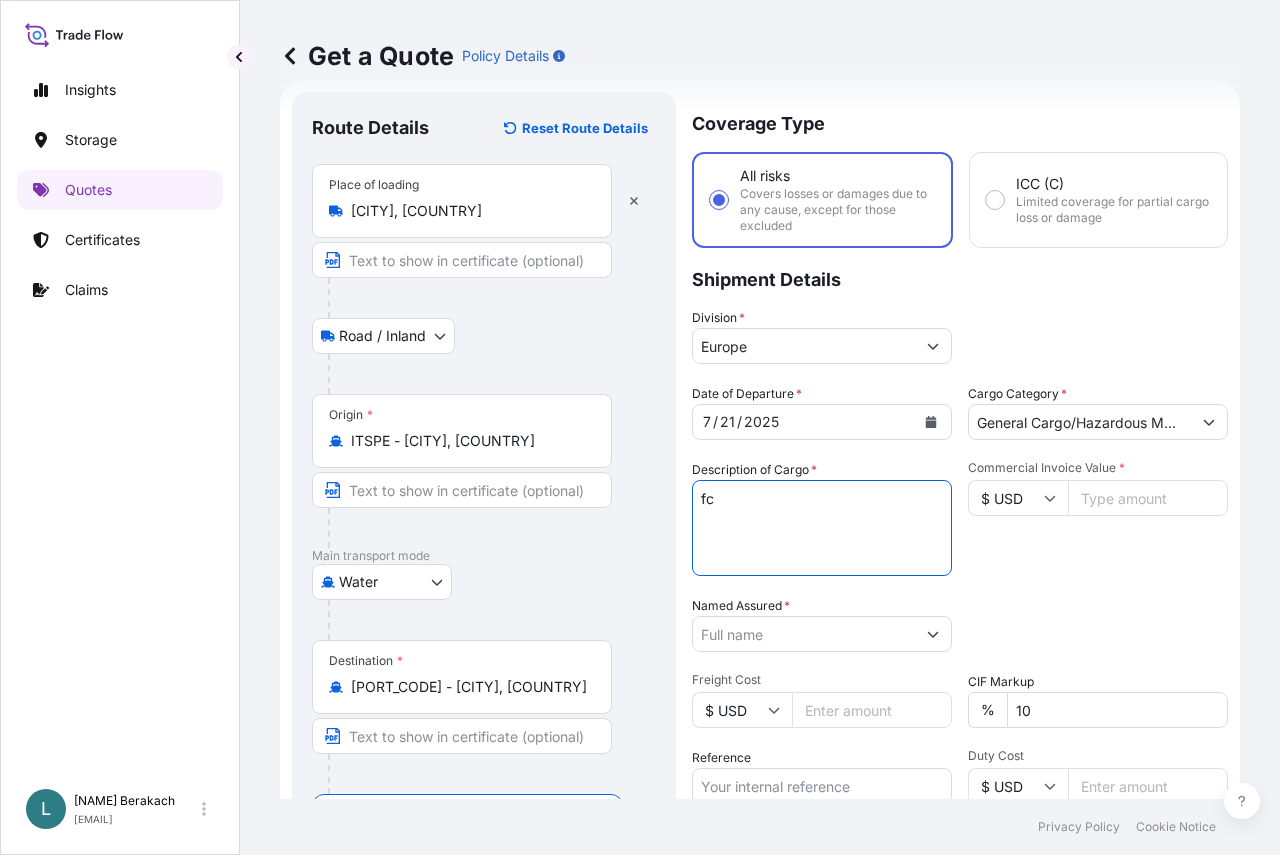type on "f" 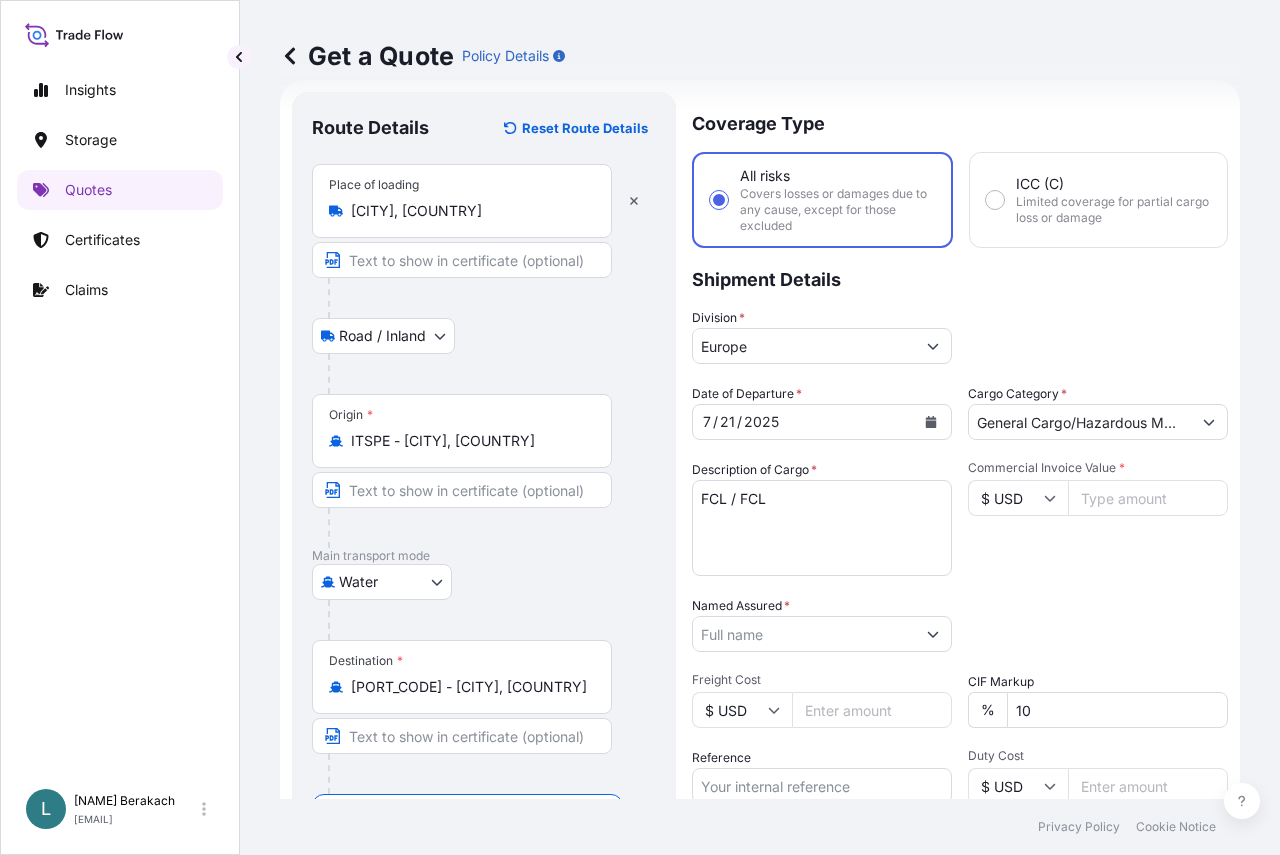 click on "FCL / FCL" at bounding box center (822, 528) 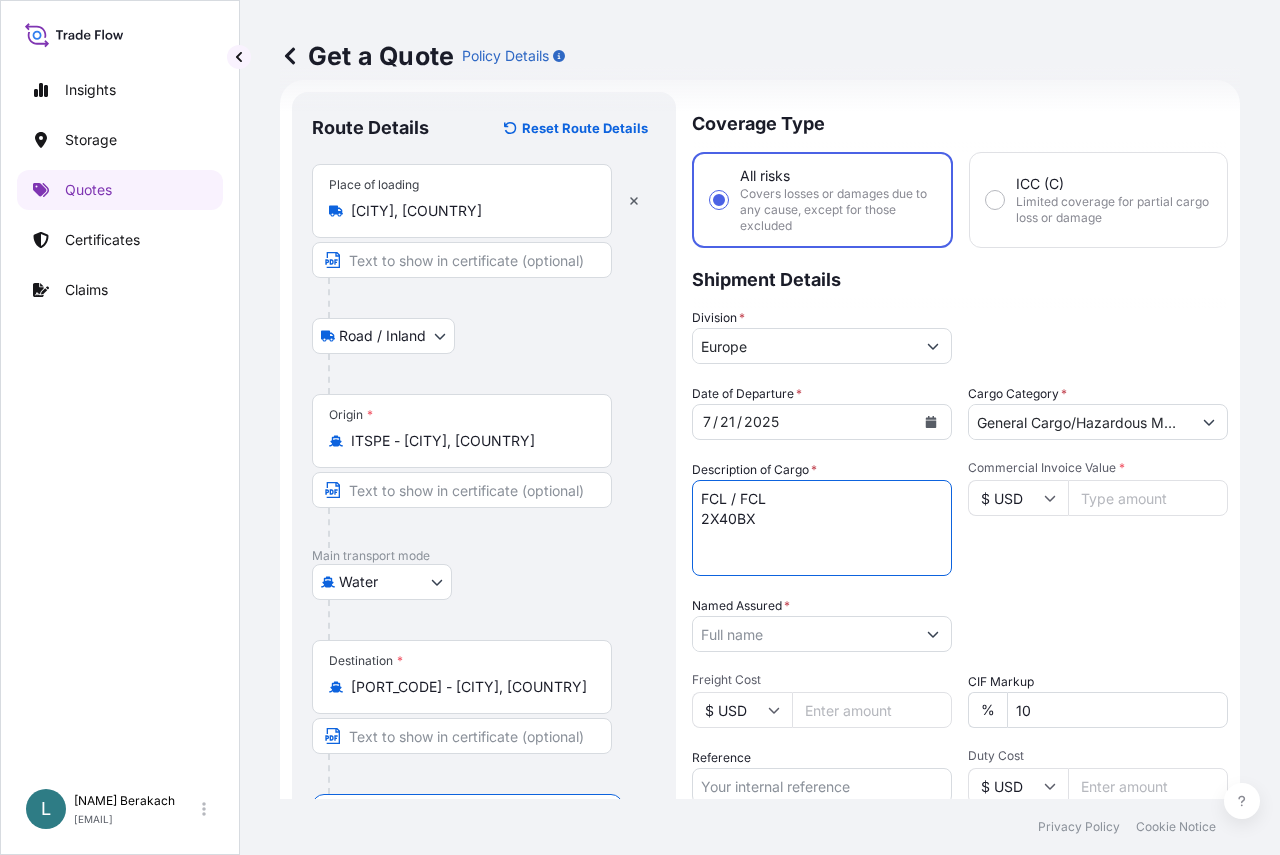 click on "FCL / FCL
2X40BX" at bounding box center (822, 528) 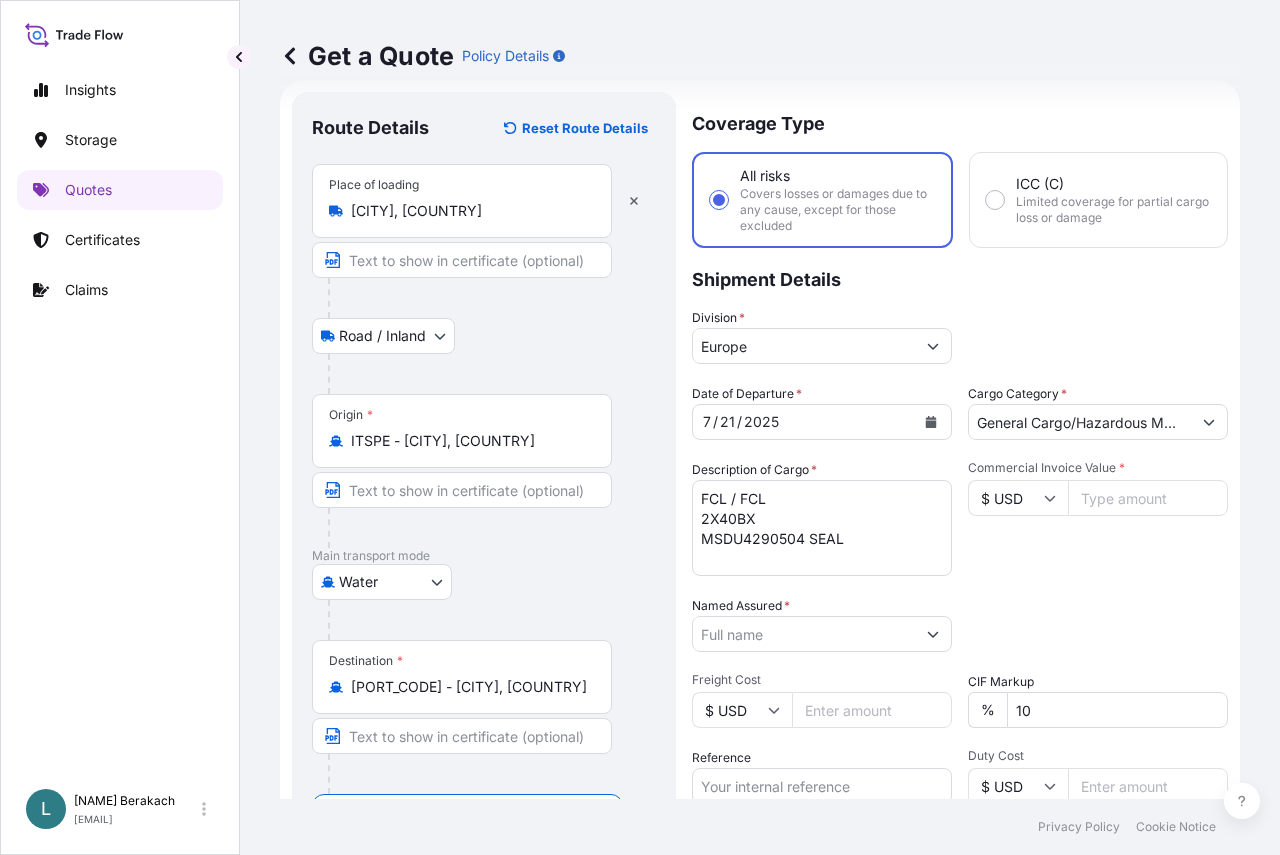 click on "FCL / FCL
2X40BX
MSDU4290504 SEAL" at bounding box center [822, 528] 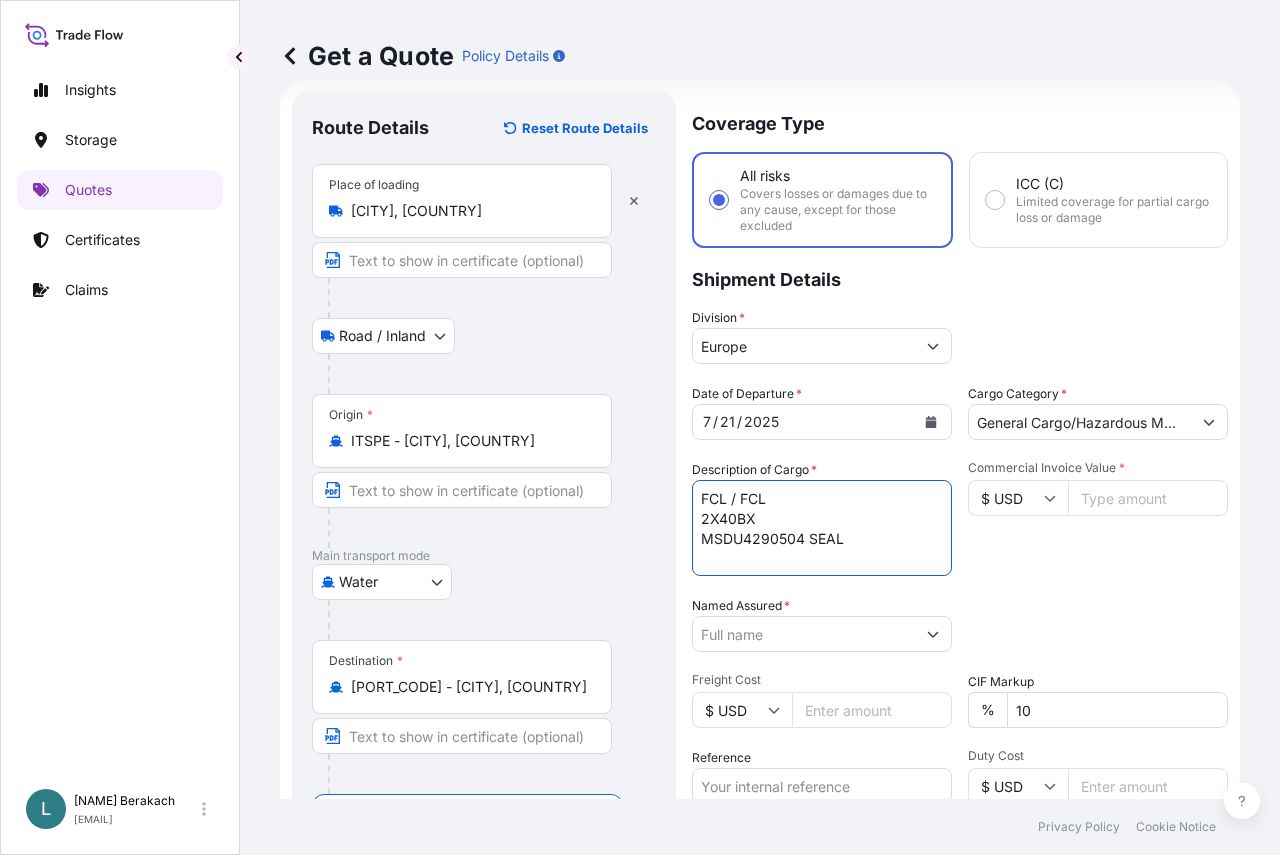 paste on "[NUMBER]" 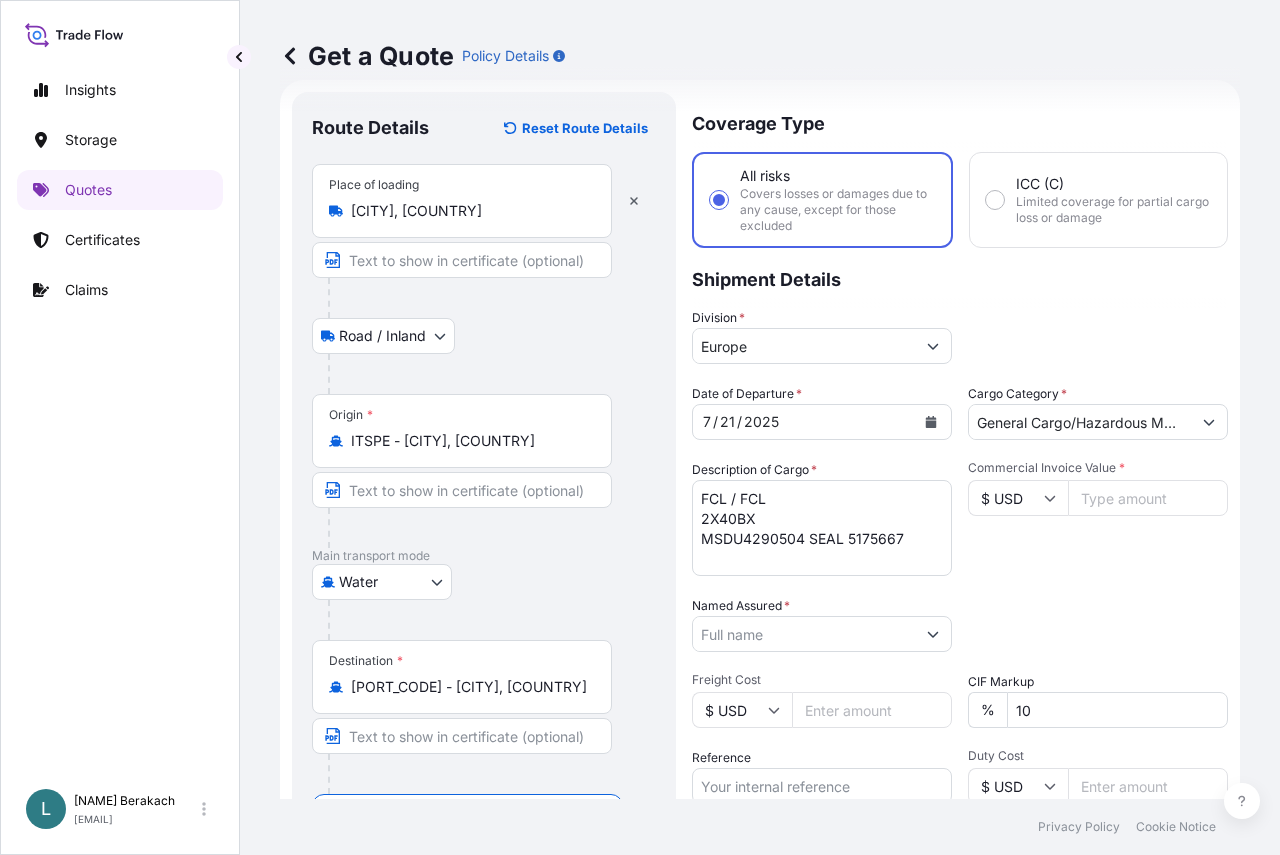 click on "FCL / FCL
2X40BX
MSDU4290504 SEAL 5175667" at bounding box center [822, 528] 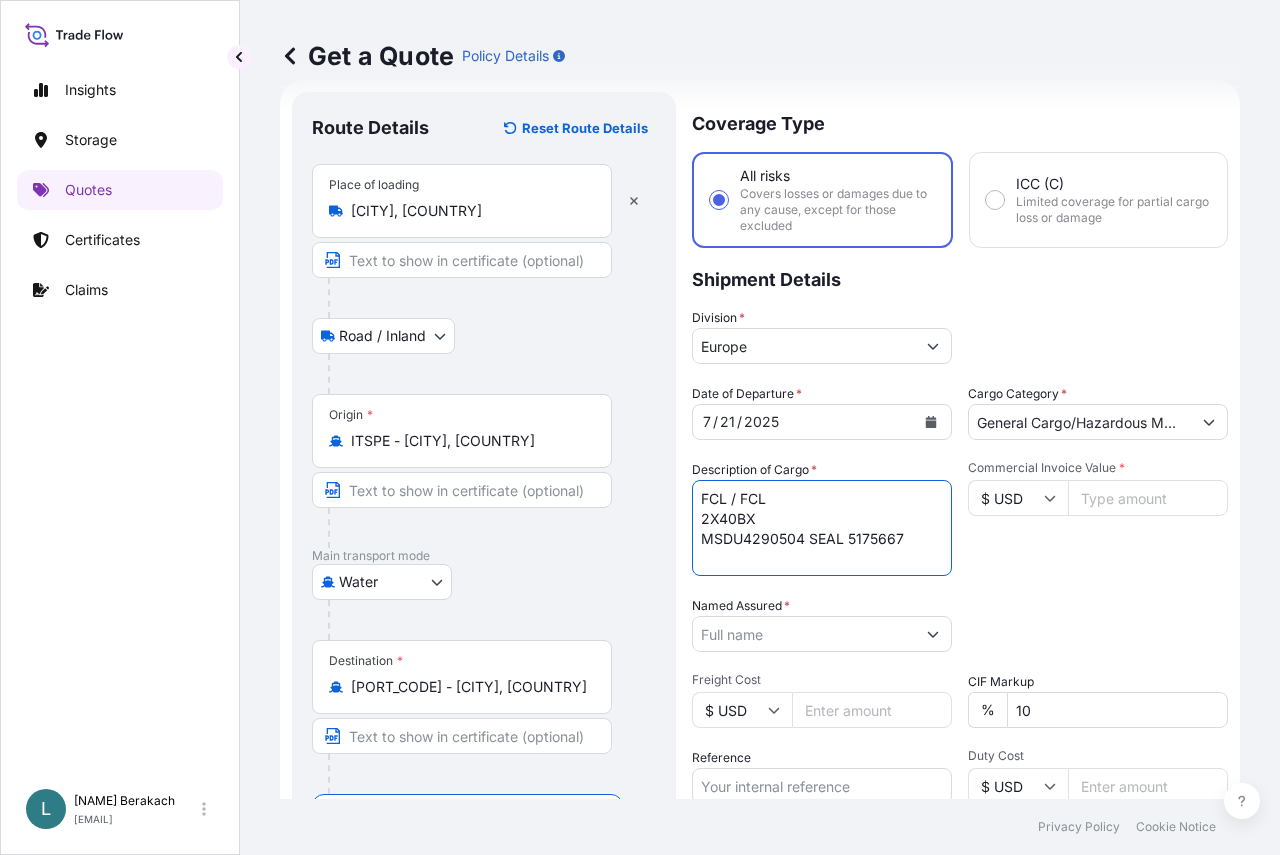 paste on "MSDU4290504" 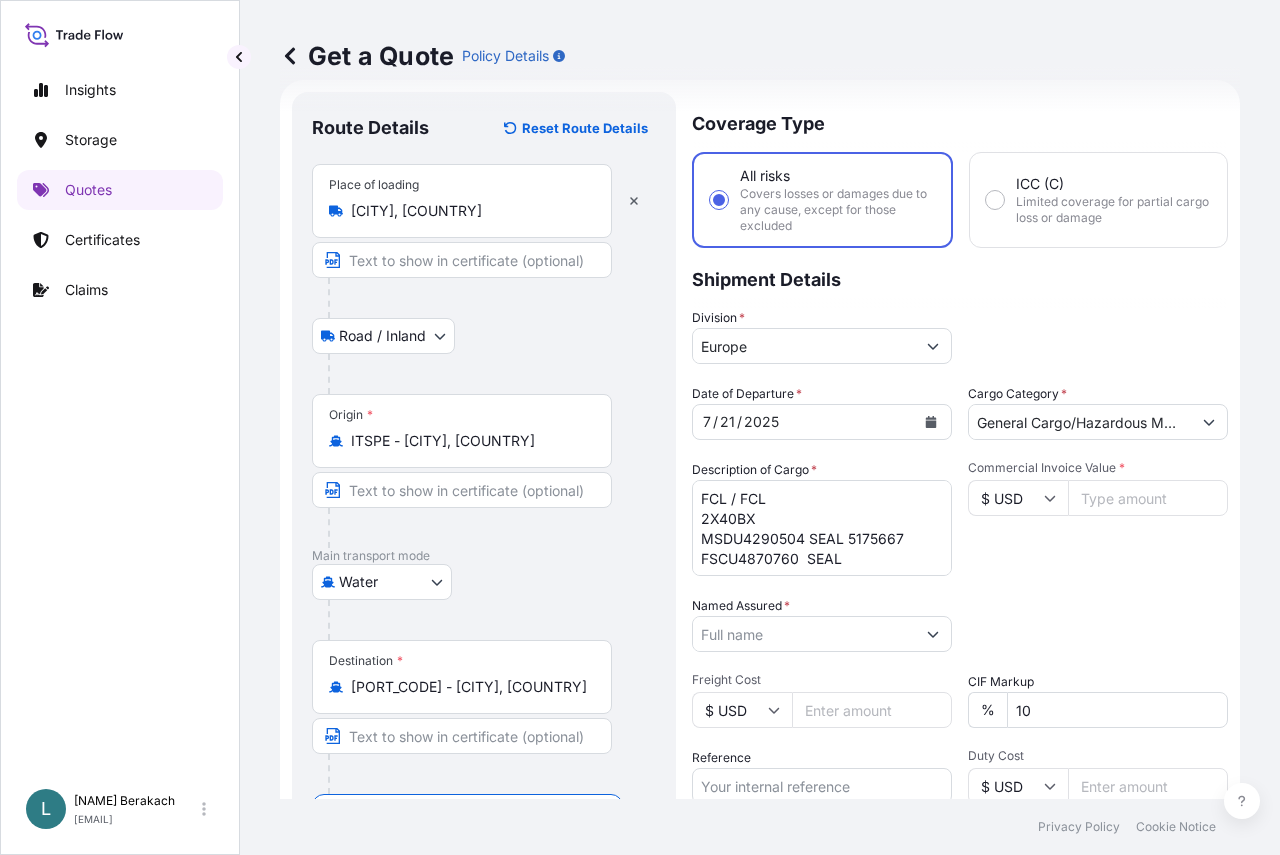 click on "FCL / FCL
2X40BX
MSDU4290504 SEAL 5175667
FSCU4870760  SEAL" at bounding box center (822, 528) 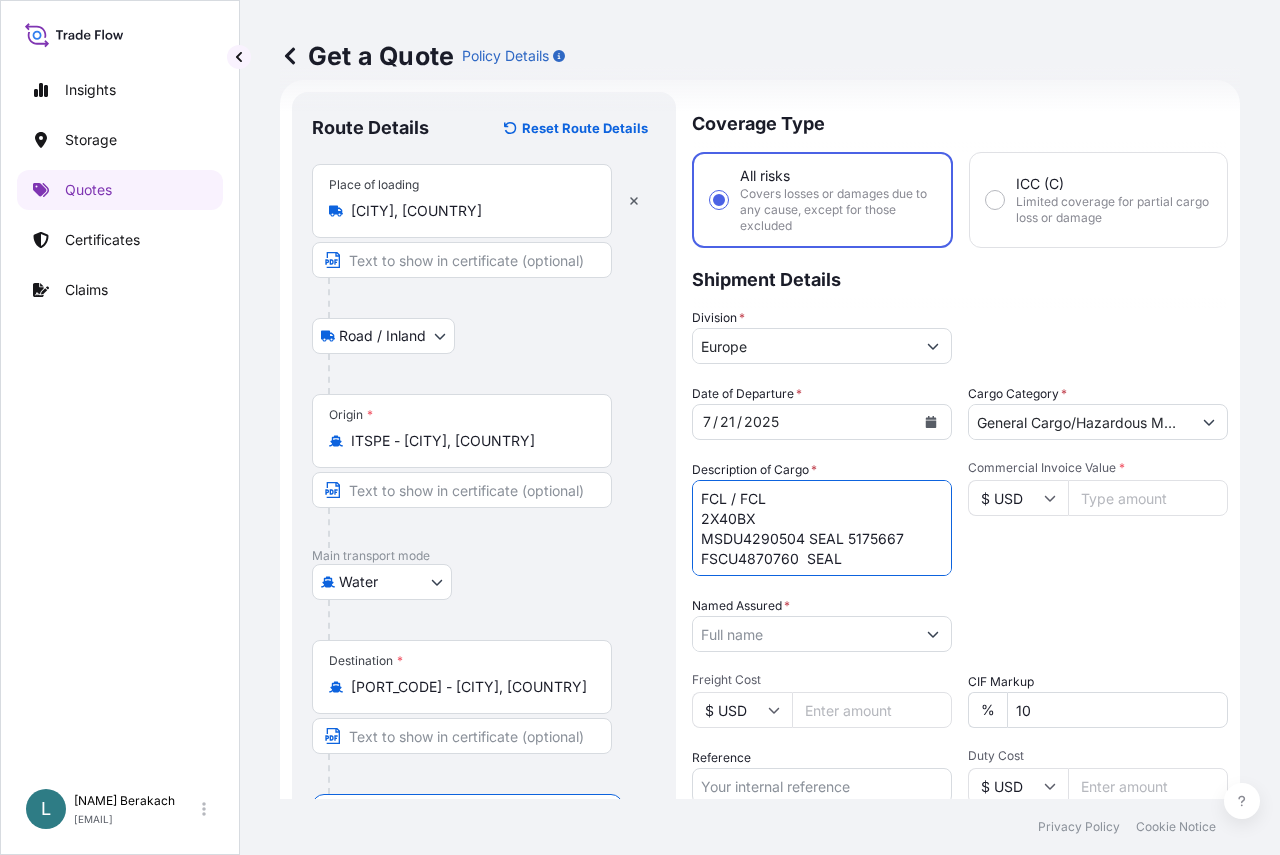 paste on "H4795986" 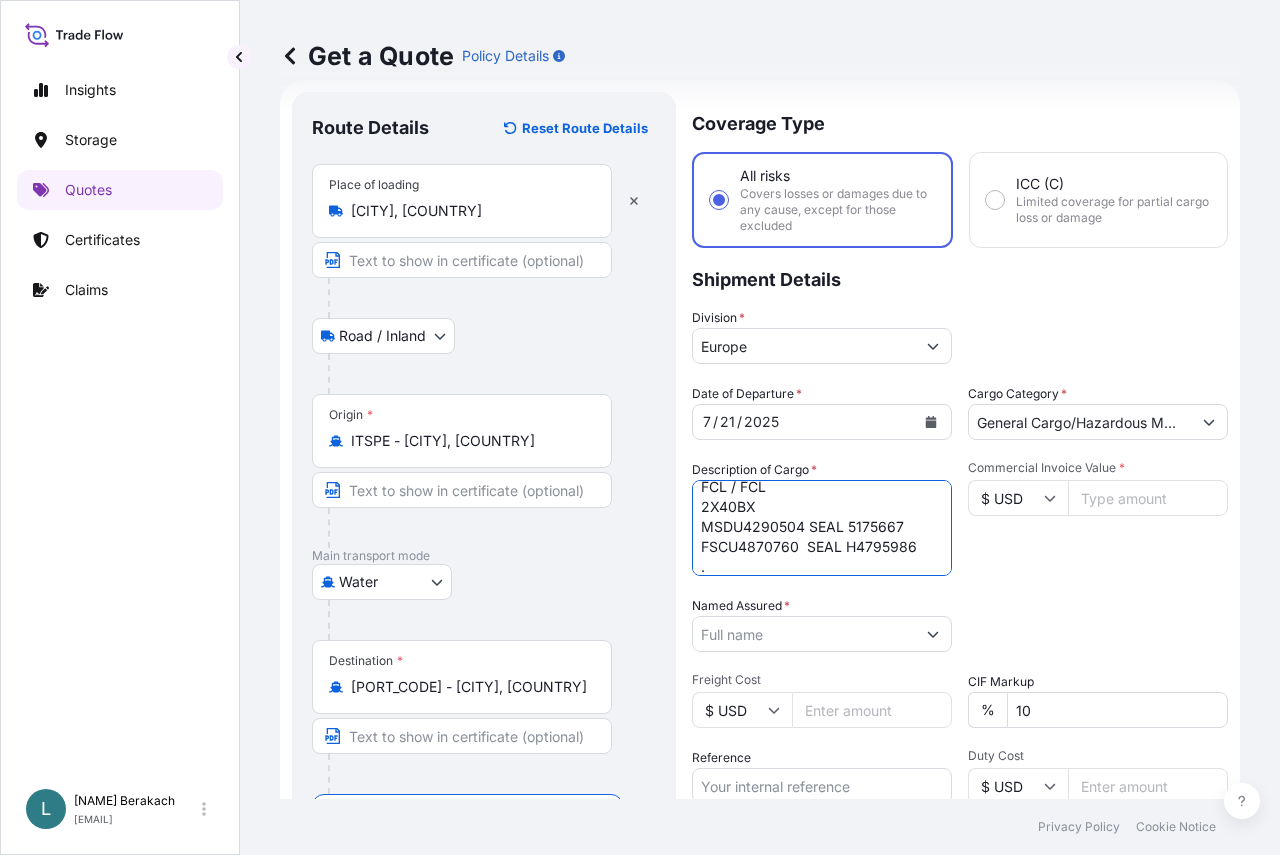 scroll, scrollTop: 32, scrollLeft: 0, axis: vertical 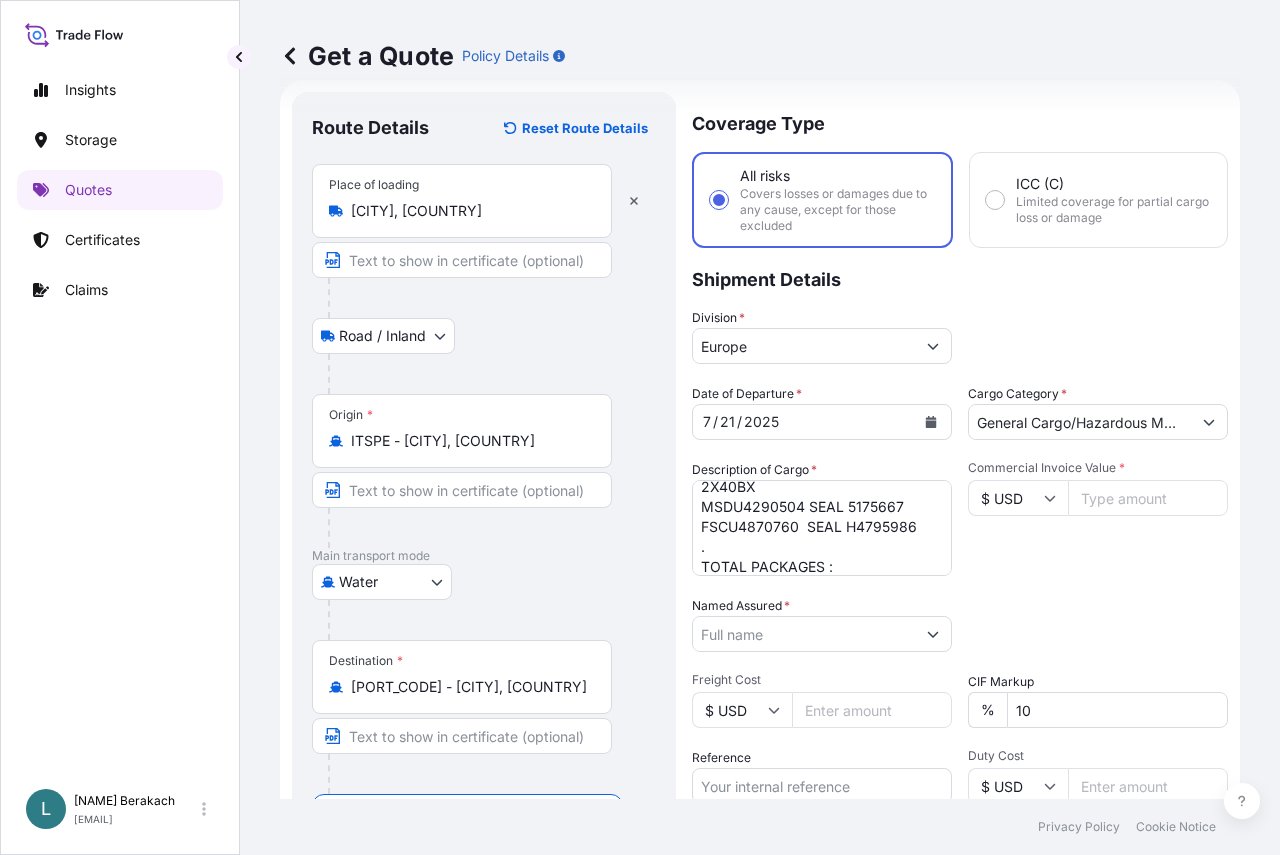 click on "FCL / FCL
2X40BX
MSDU4290504 SEAL 5175667
FSCU4870760  SEAL H4795986
.
TOTAL PACKAGES :" at bounding box center [822, 528] 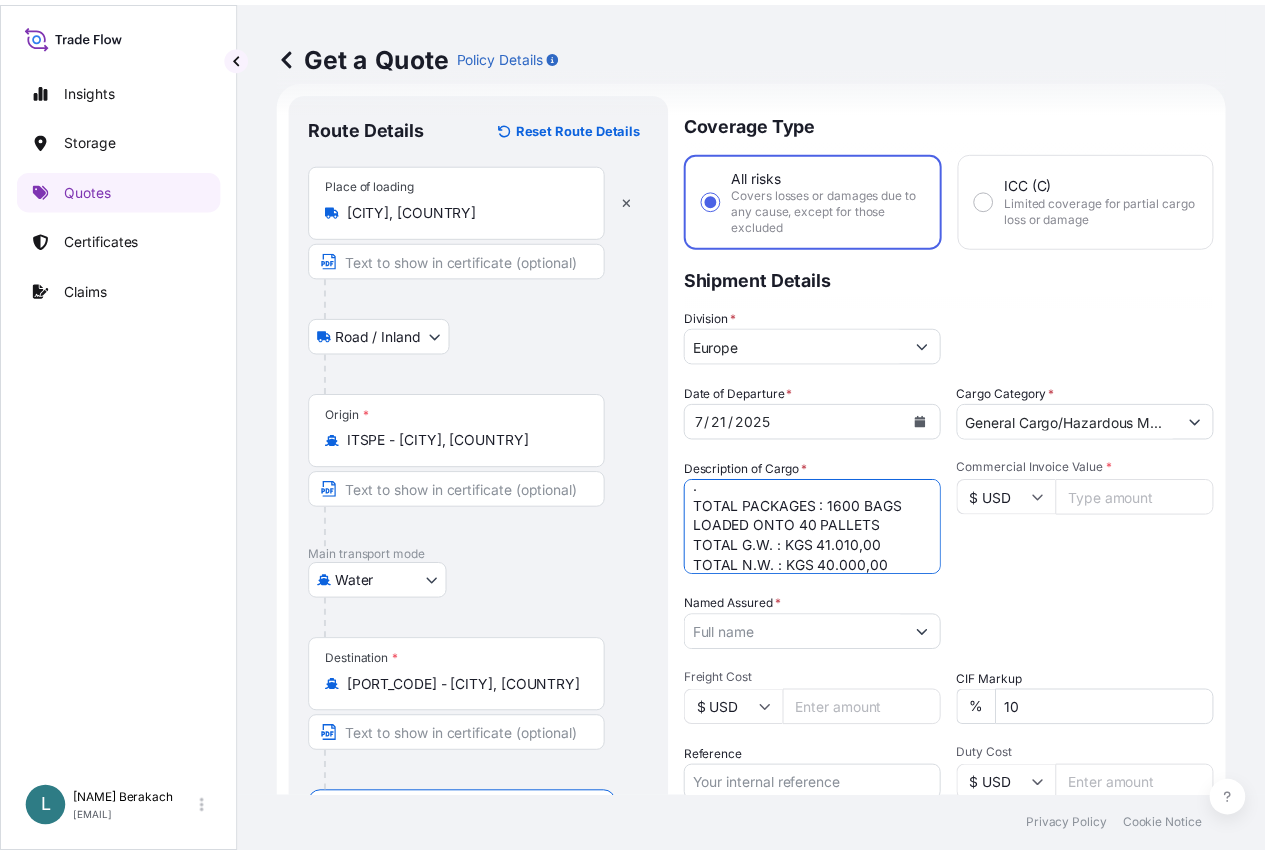scroll, scrollTop: 112, scrollLeft: 0, axis: vertical 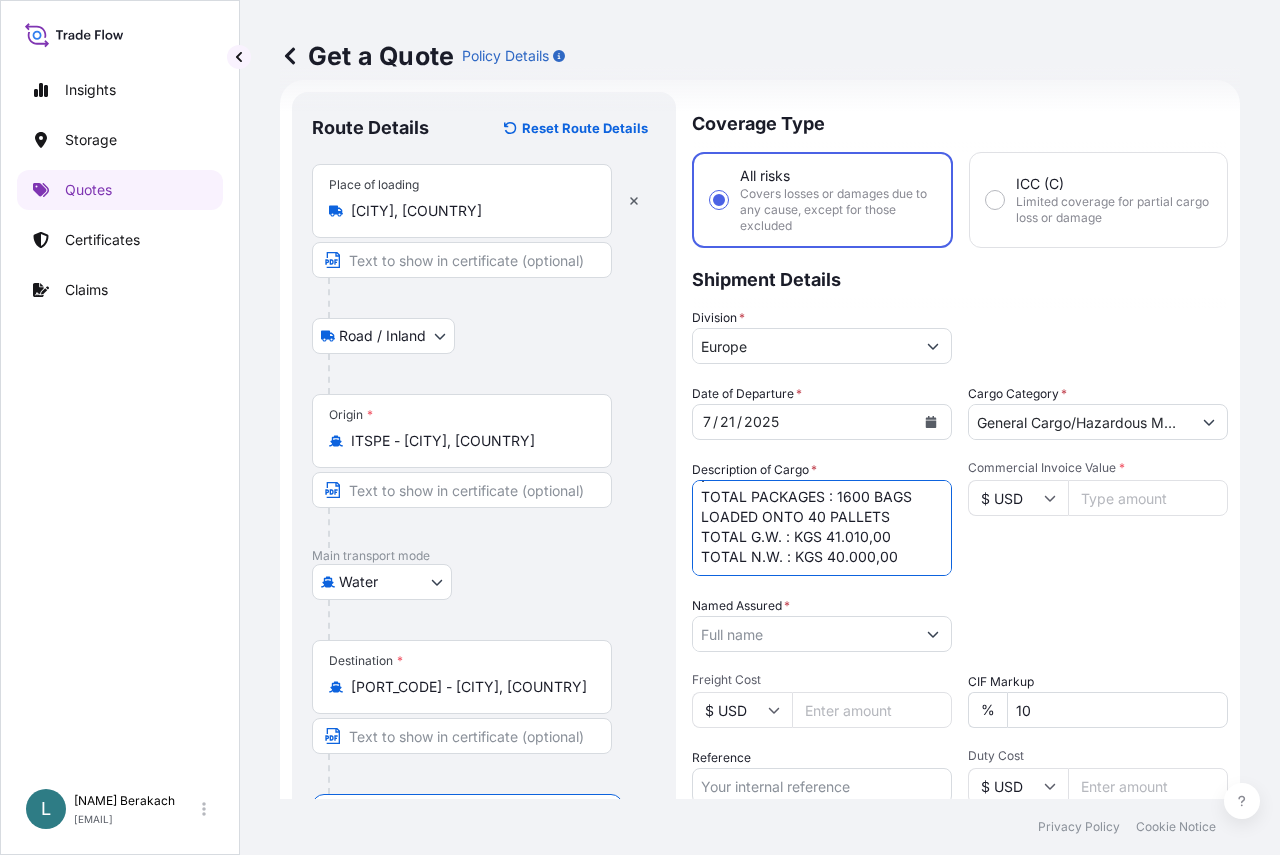 type on "FCL / FCL
2X40BX
MSDU4290504 SEAL 5175667
FSCU4870760  SEAL H4795986
.
TOTAL PACKAGES : 1600 BAGS LOADED ONTO 40 PALLETS
TOTAL G.W. : KGS 41.010,00
TOTAL N.W. : KGS 40.000,00" 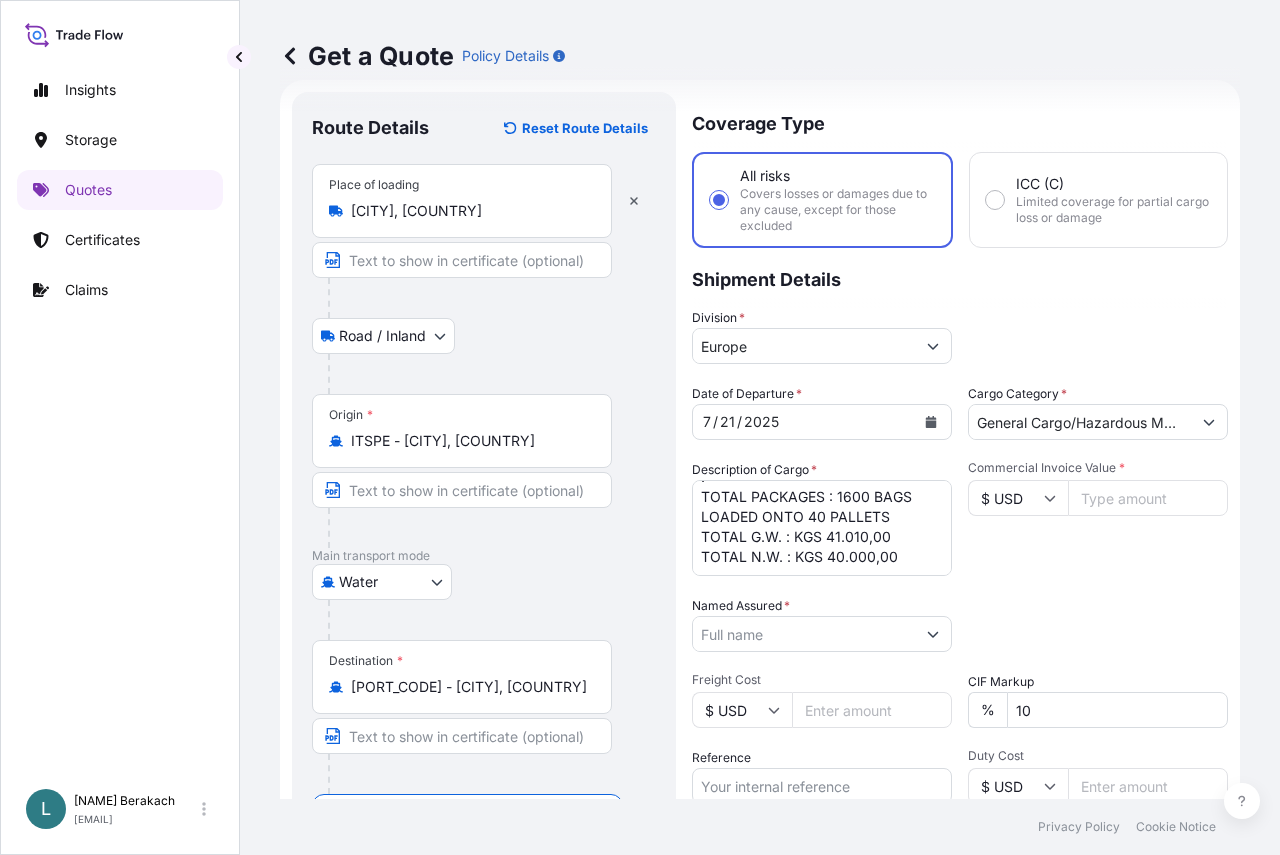 type on "[NUMBER]" 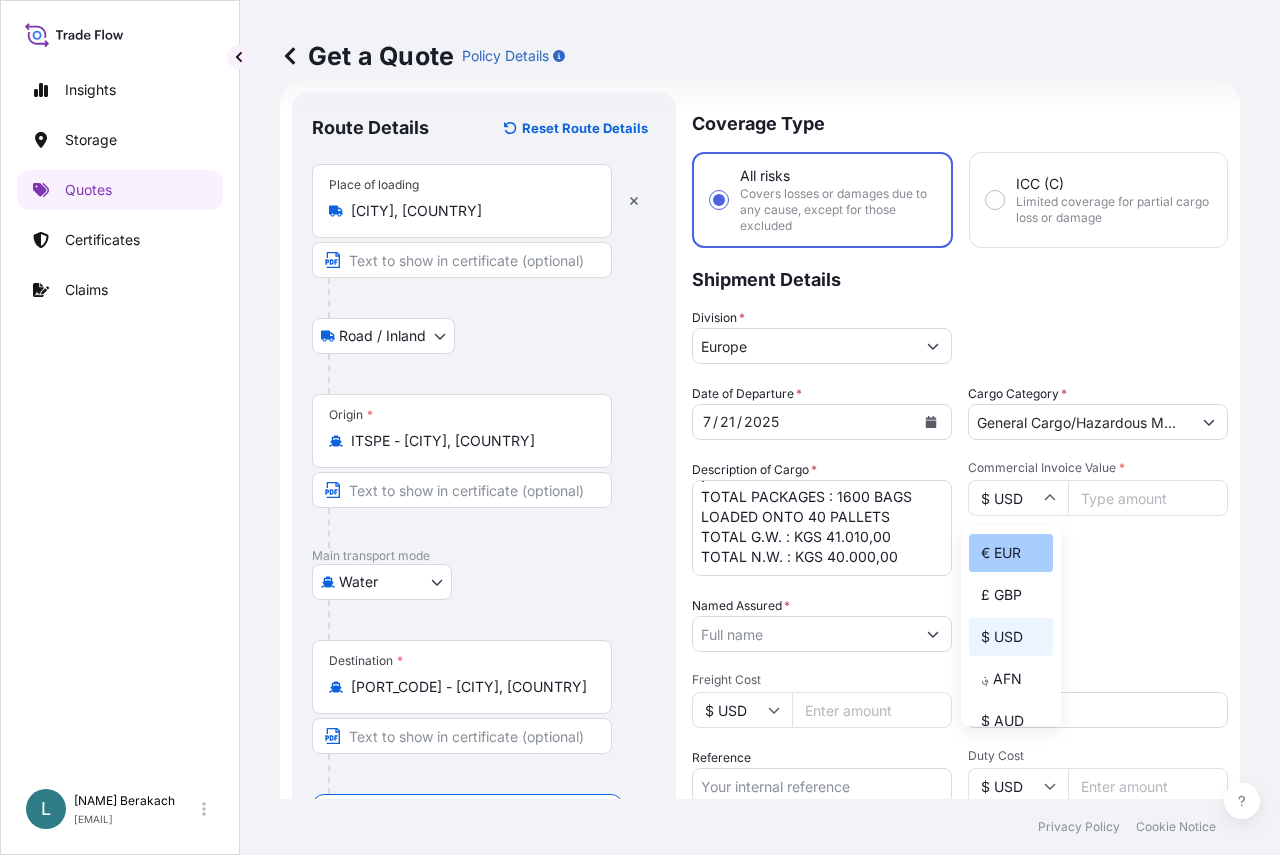 click on "€ EUR" at bounding box center (1011, 553) 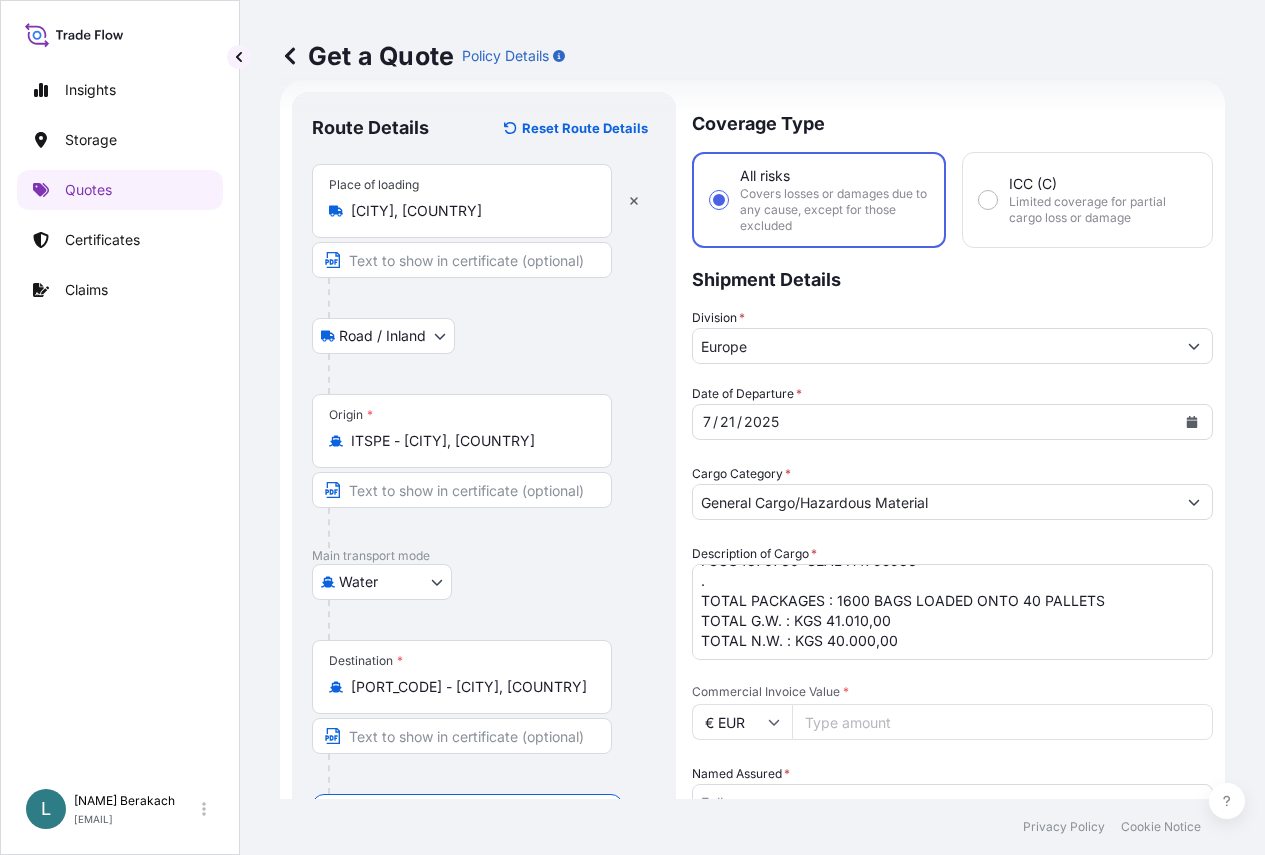 click on "Named Assured *" at bounding box center [934, 802] 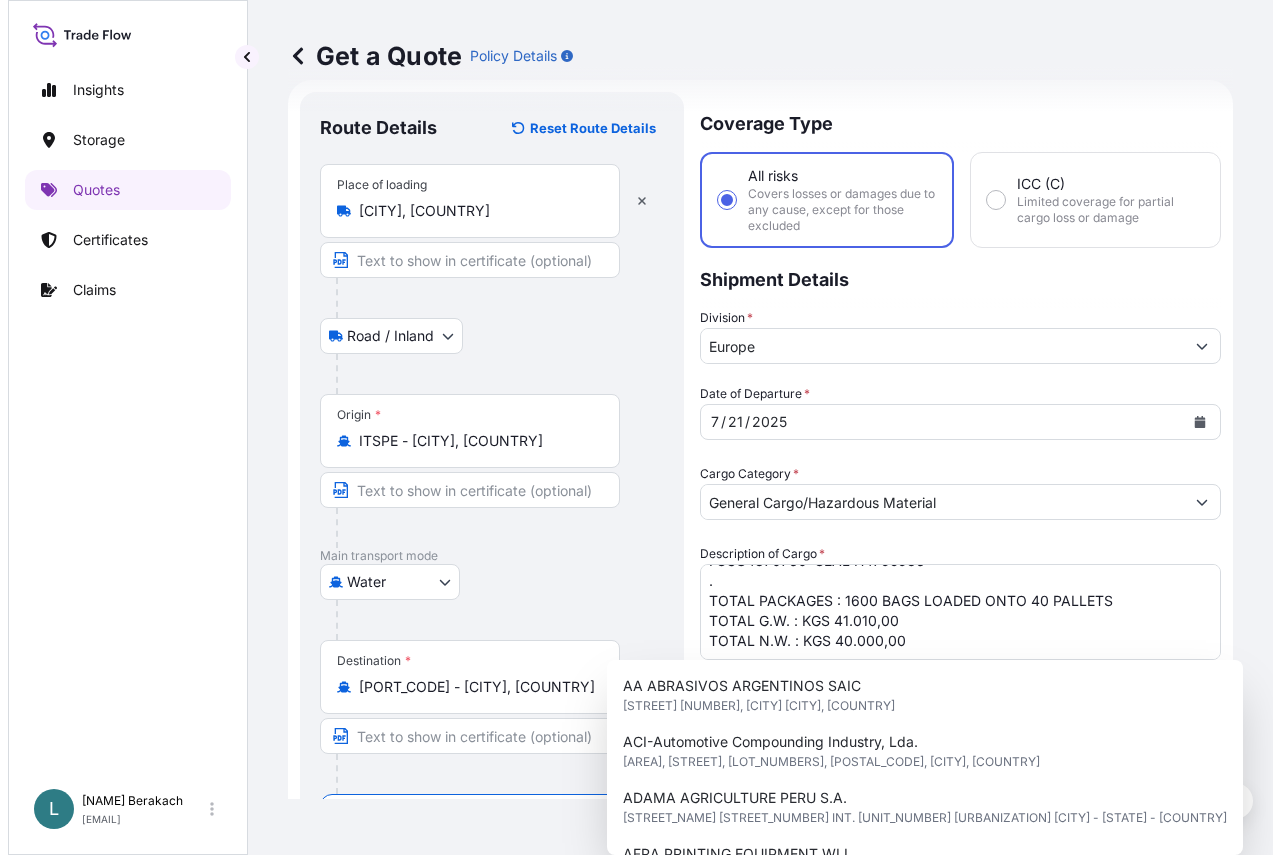 scroll, scrollTop: 112, scrollLeft: 0, axis: vertical 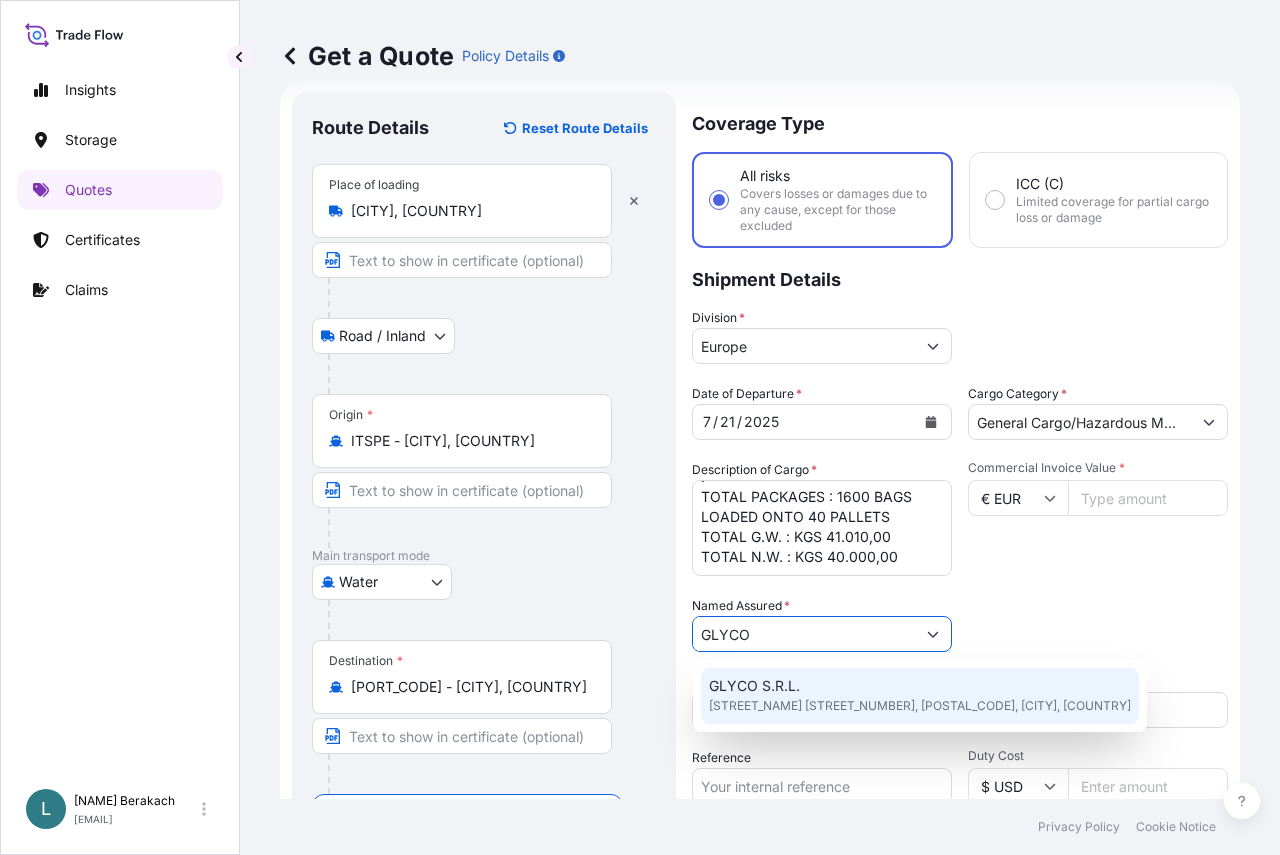 click on "GLYCO S.R.L." at bounding box center [754, 686] 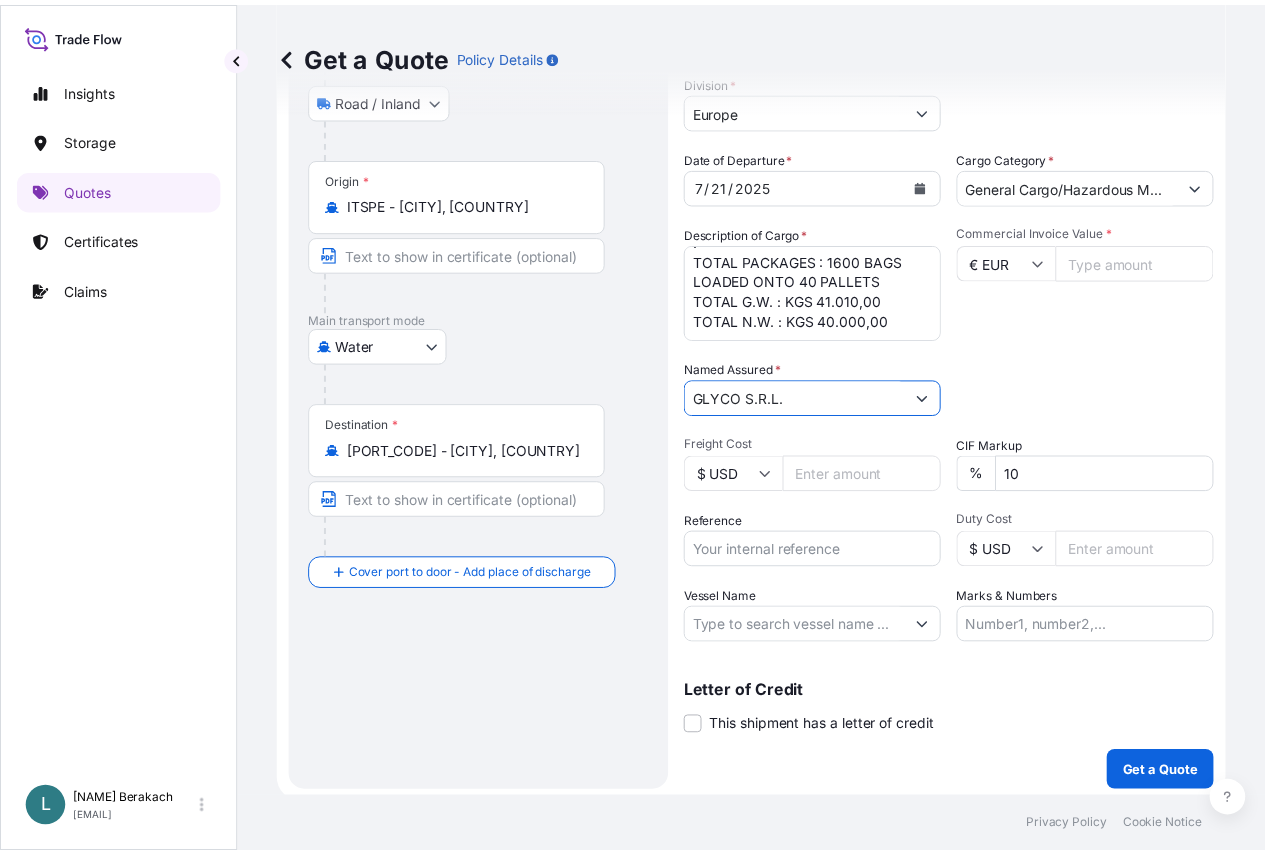scroll, scrollTop: 274, scrollLeft: 0, axis: vertical 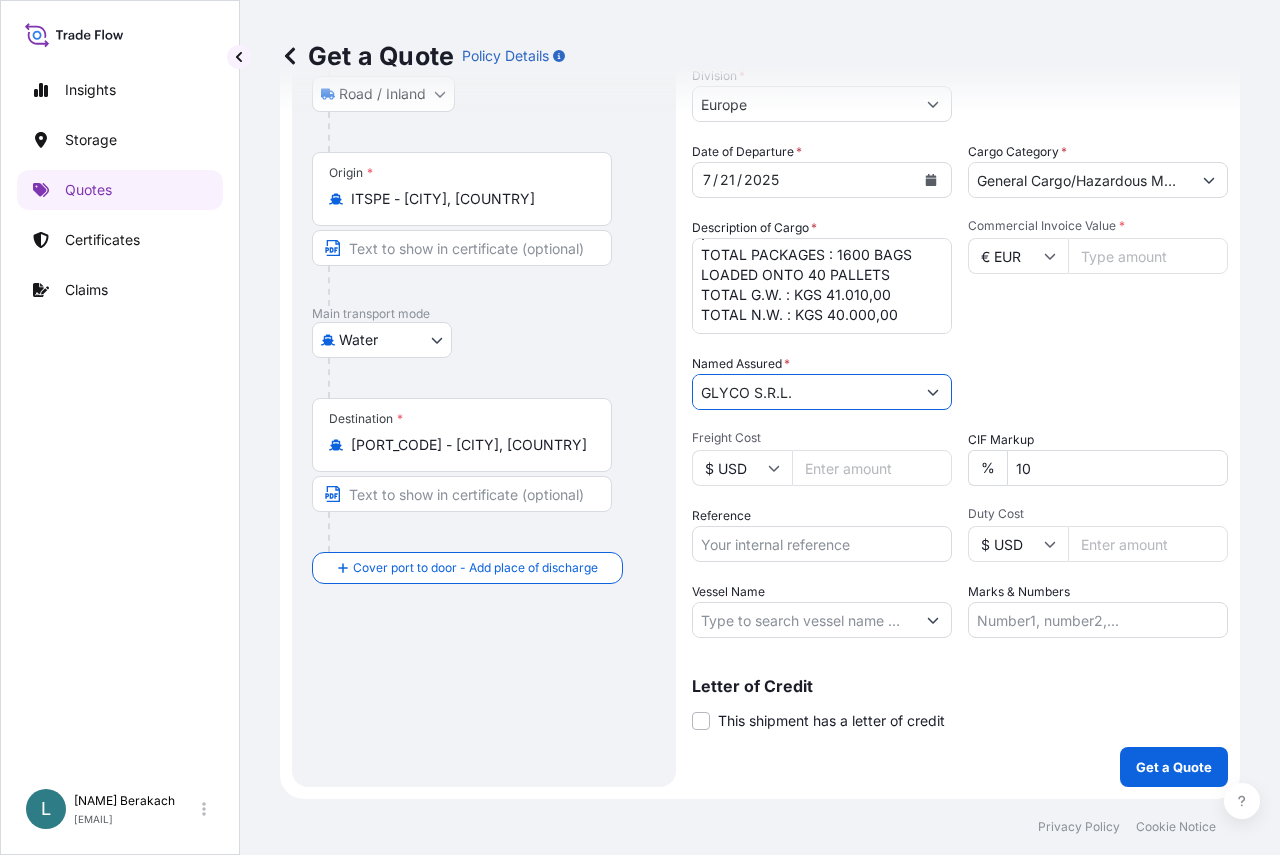 type on "GLYCO S.R.L." 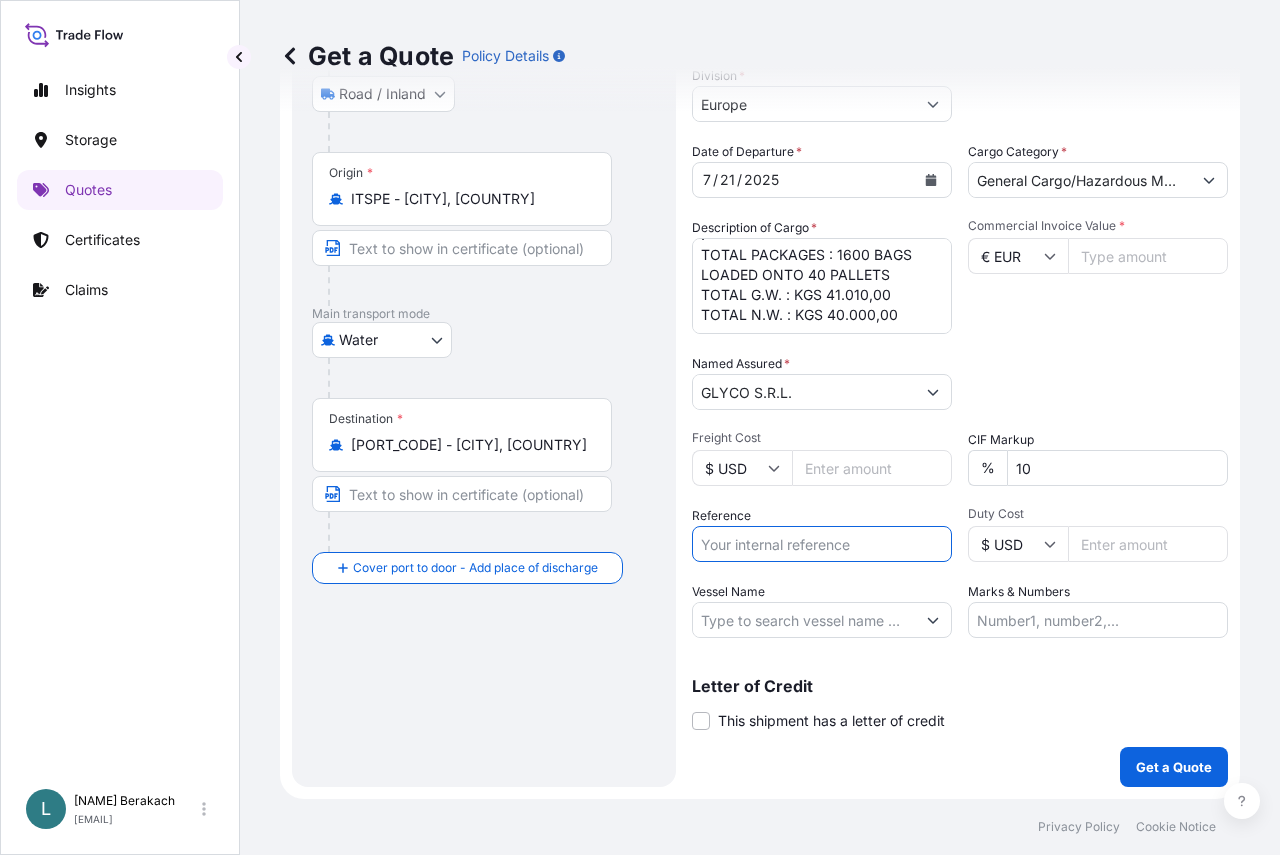 click on "Reference" at bounding box center (822, 544) 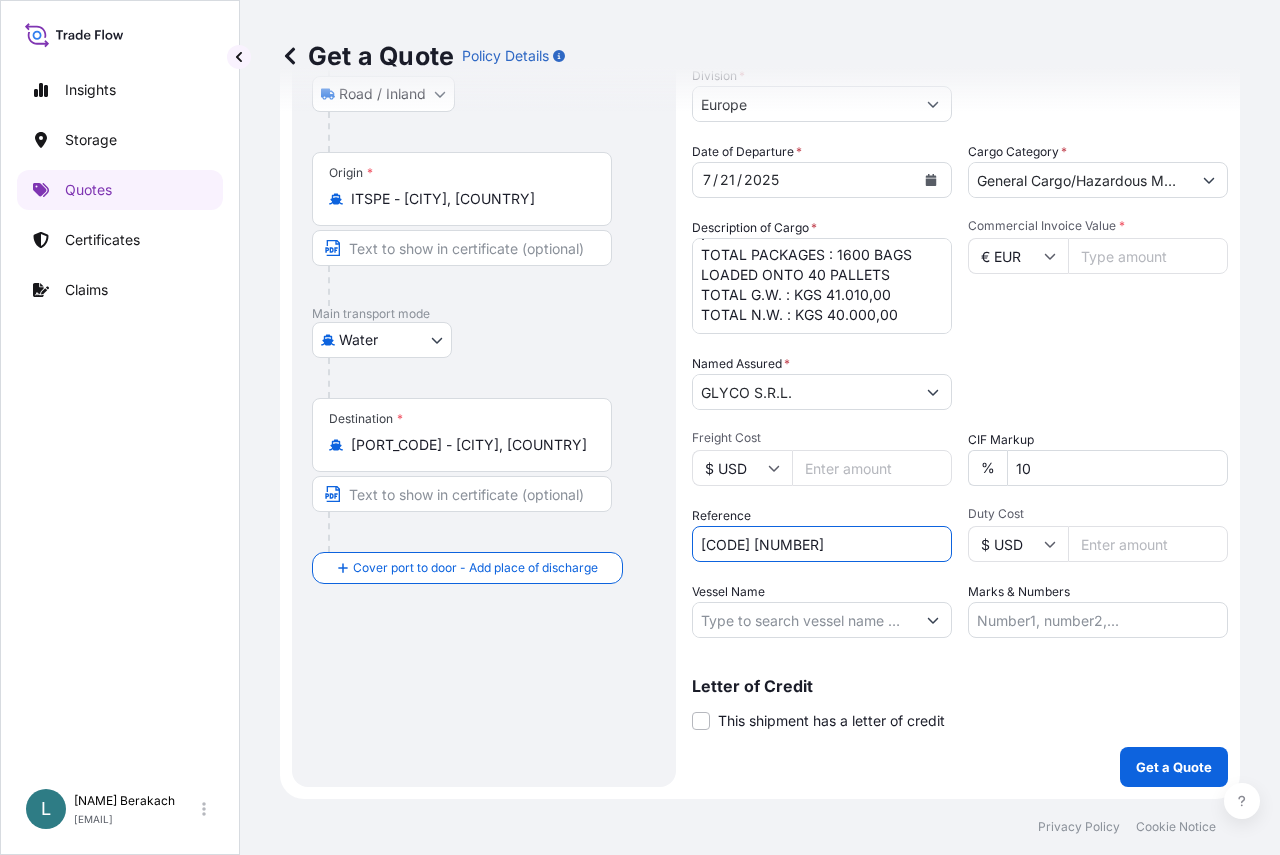 type on "[CODE] [NUMBER]" 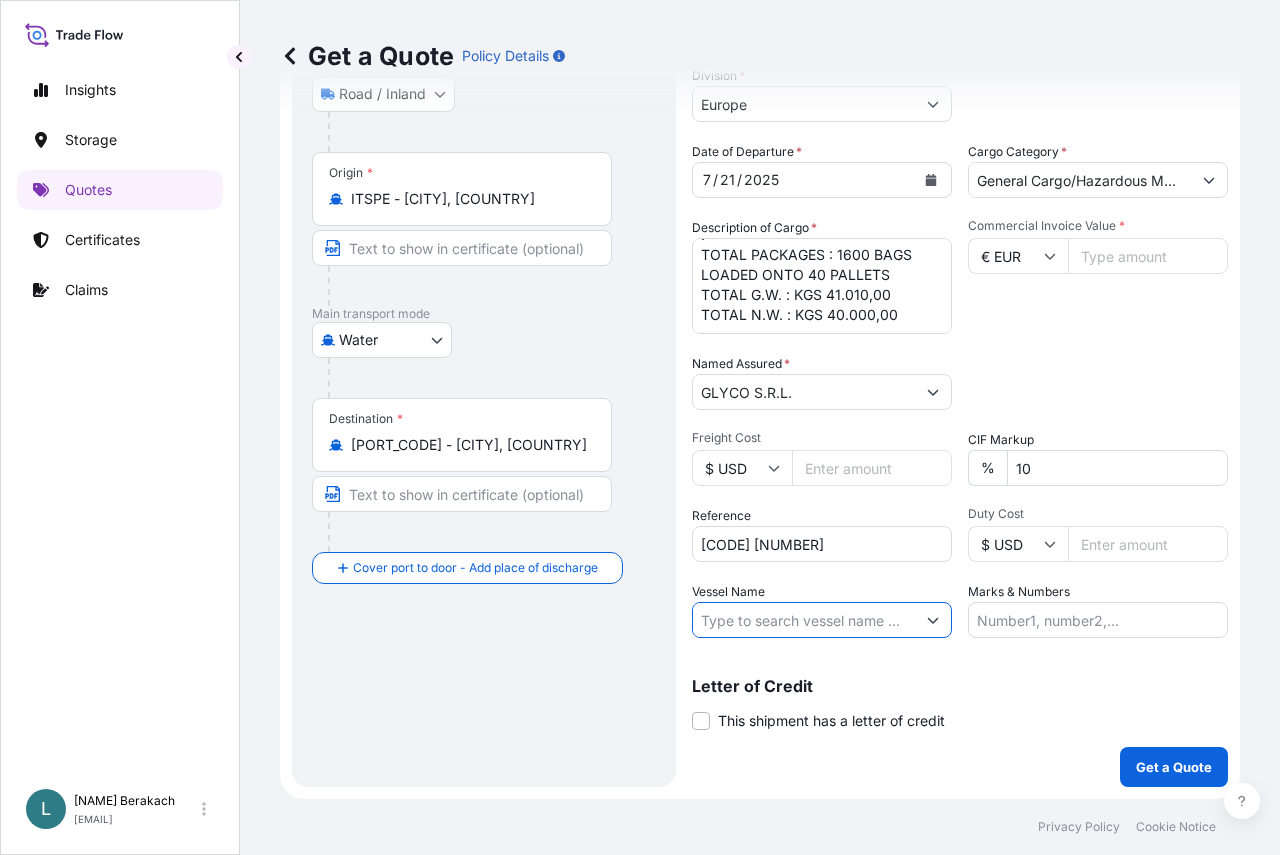 click on "Vessel Name" at bounding box center (804, 620) 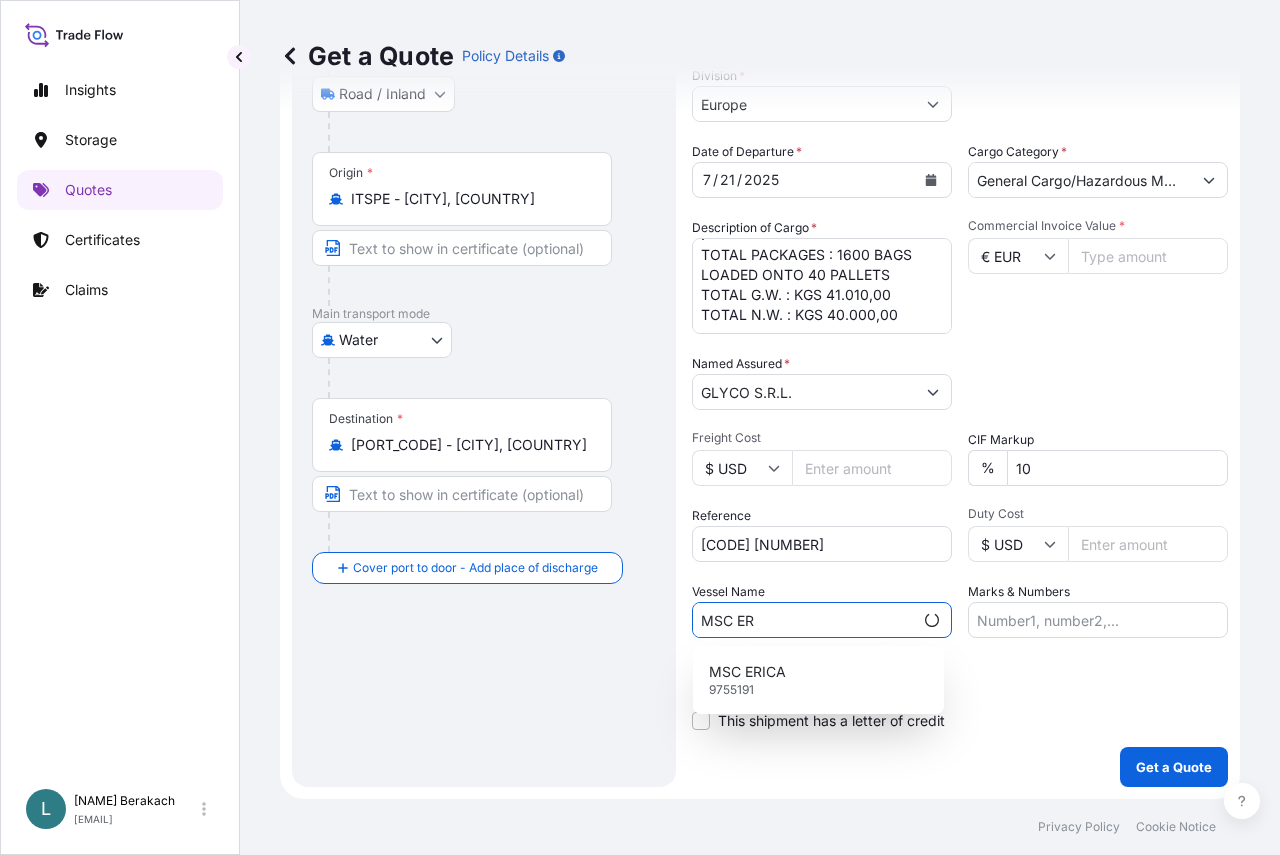 scroll, scrollTop: 112, scrollLeft: 0, axis: vertical 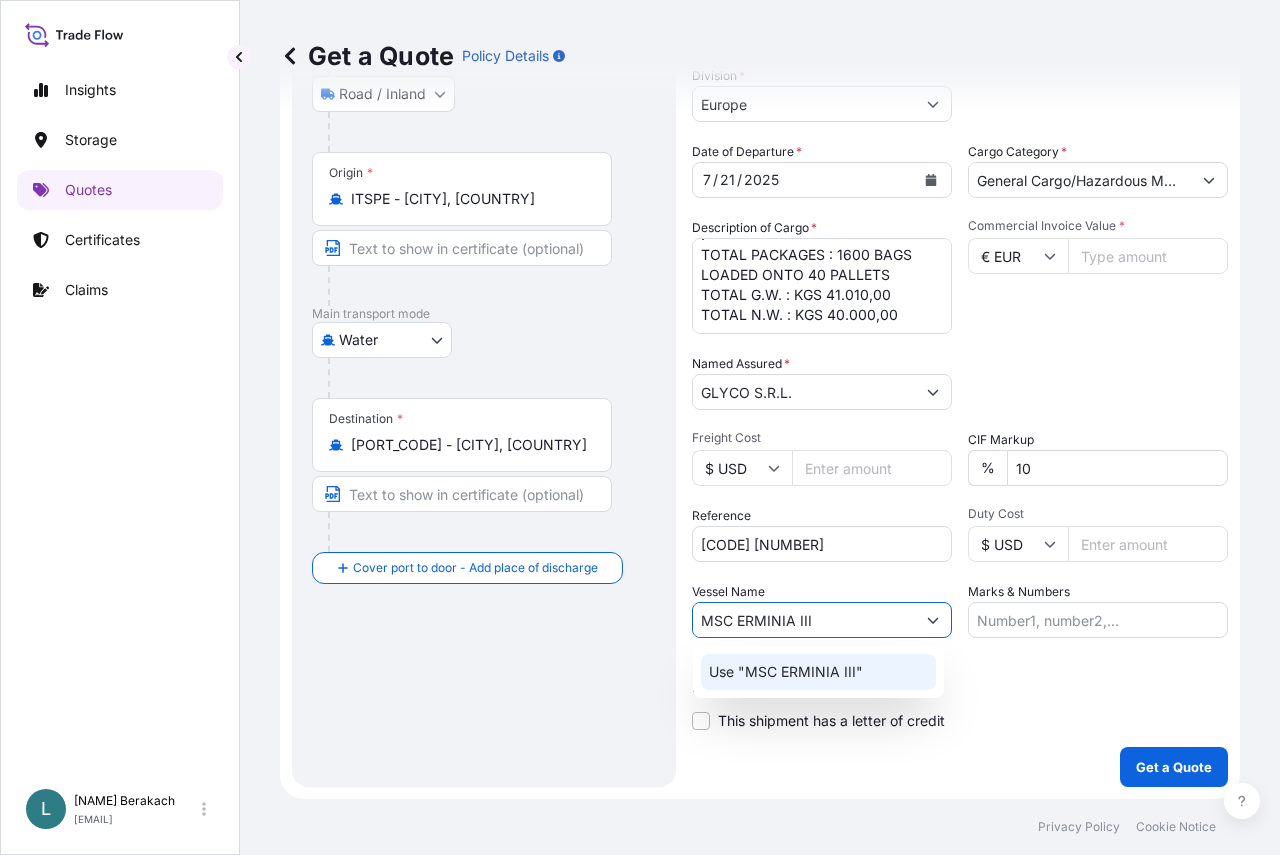 click on "Use "MSC ERMINIA III"" 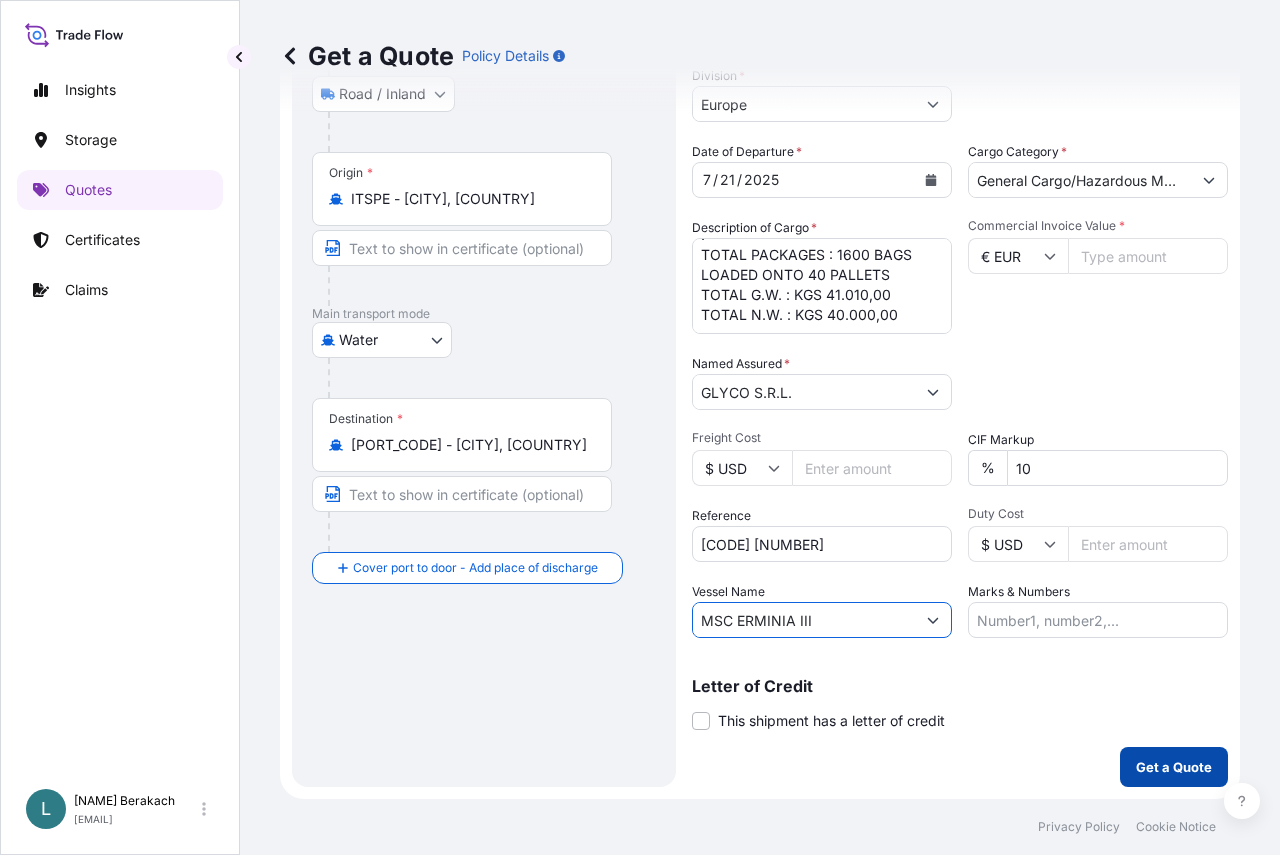 type on "MSC ERMINIA III" 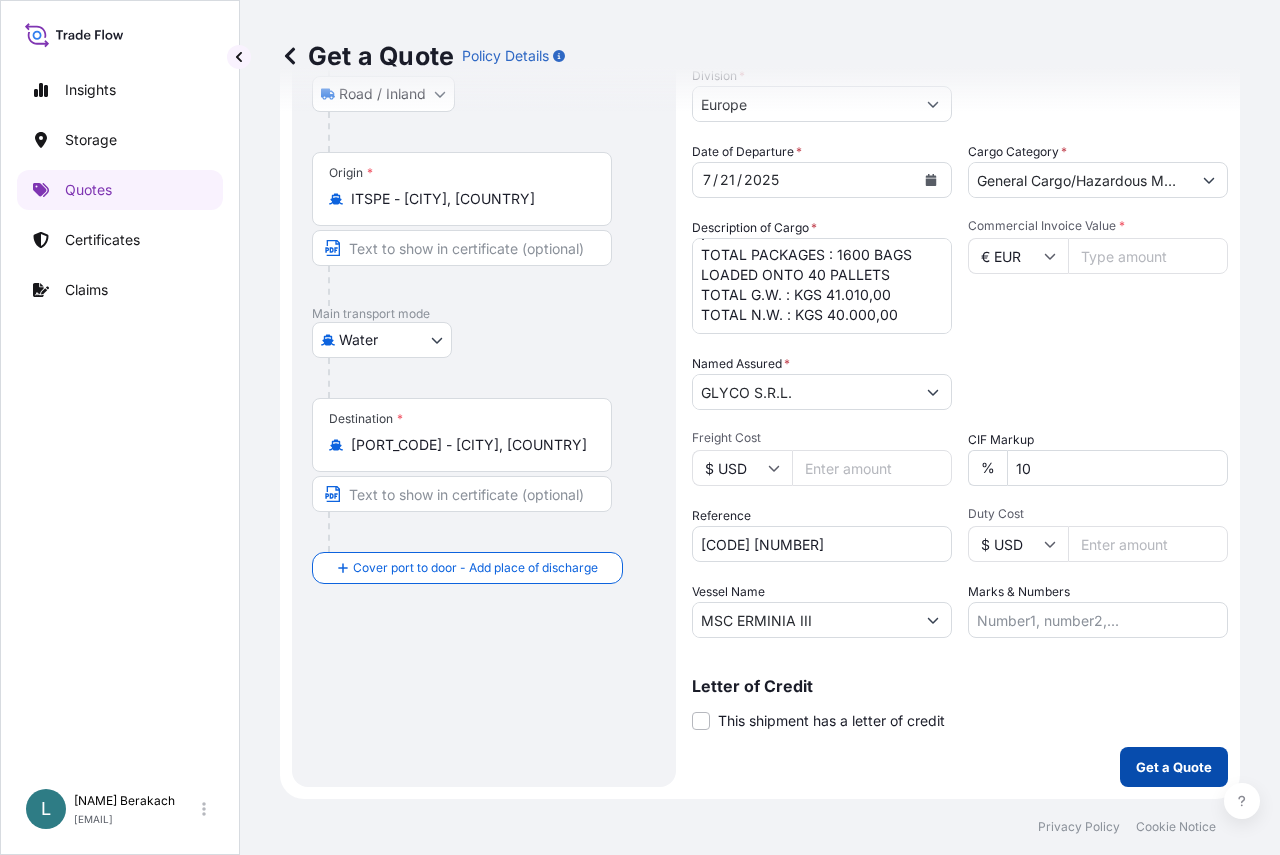 click on "Get a Quote" at bounding box center (1174, 767) 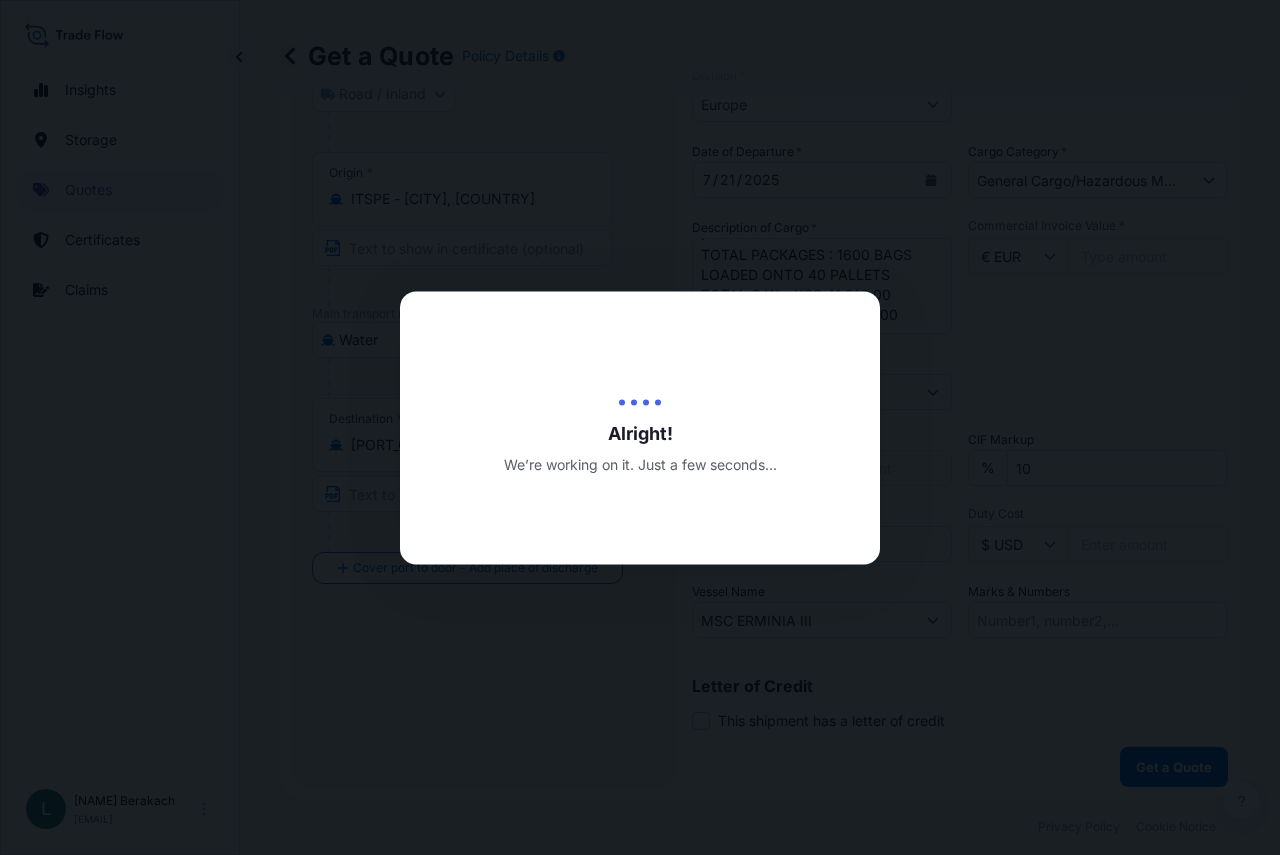 scroll, scrollTop: 0, scrollLeft: 0, axis: both 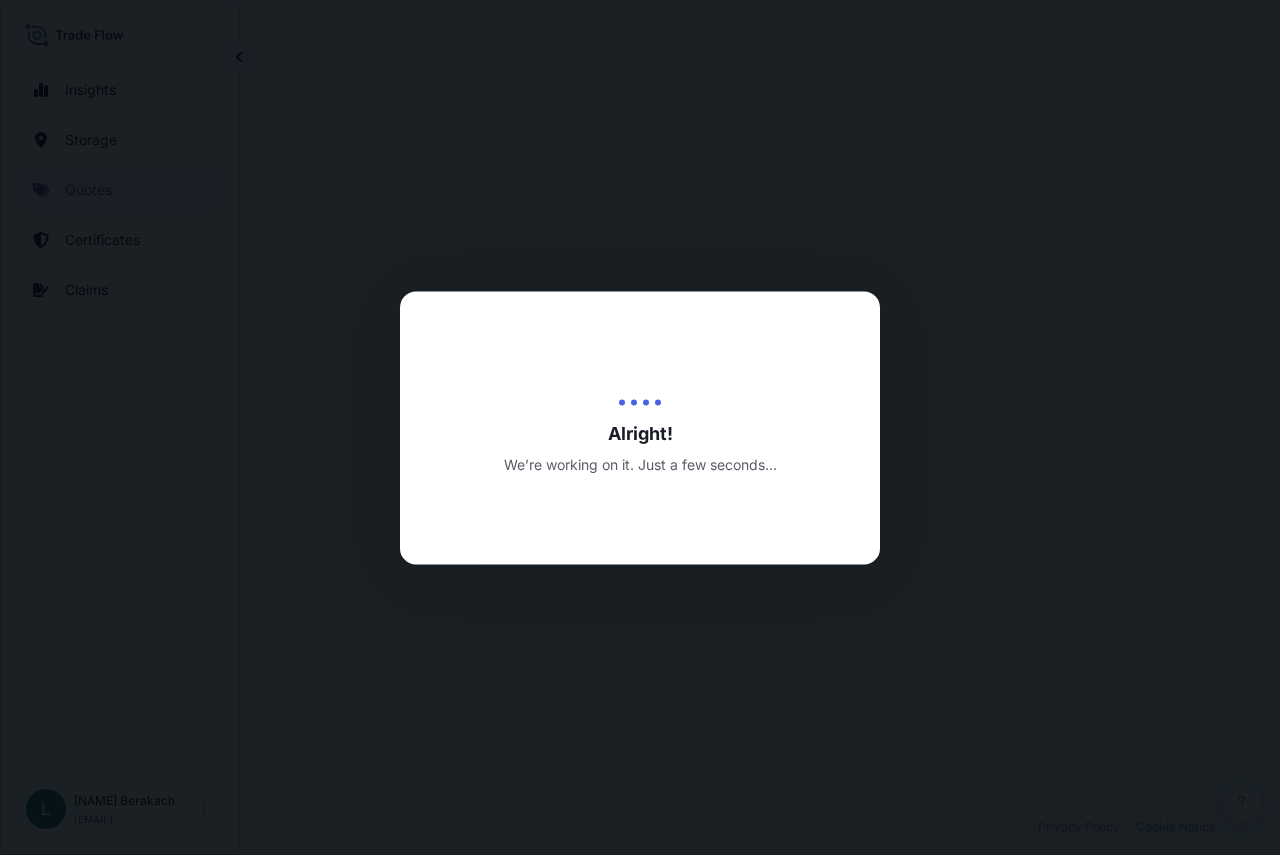 select on "Road / Inland" 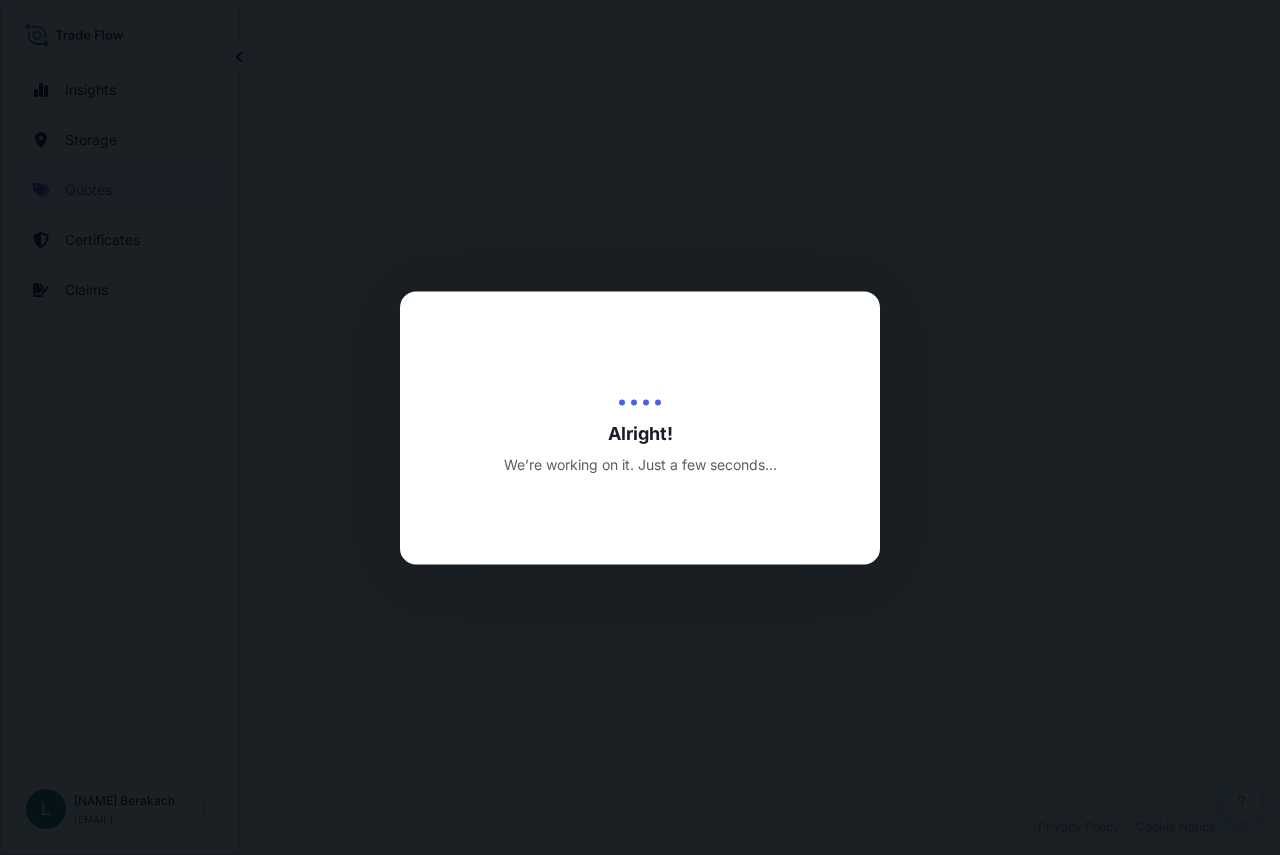 select on "Water" 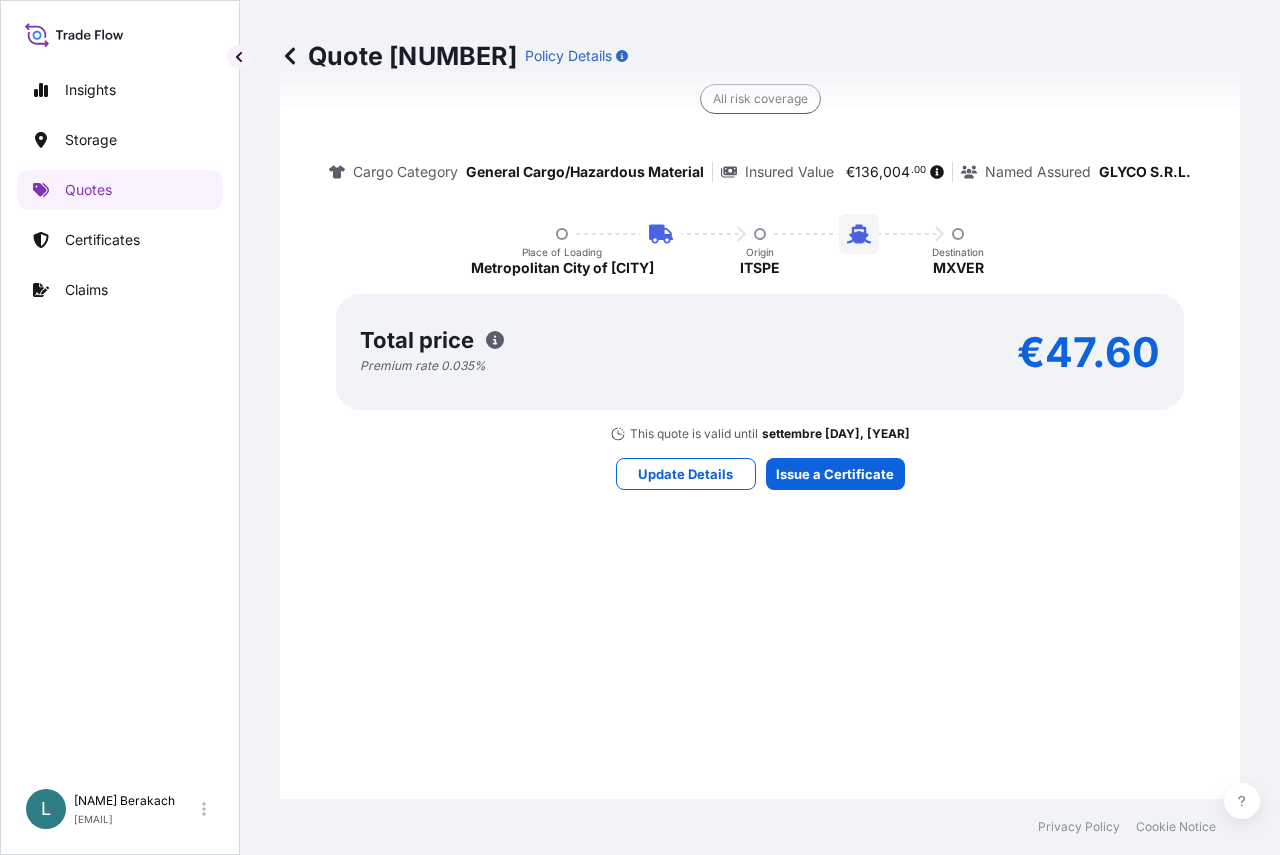 scroll, scrollTop: 1793, scrollLeft: 0, axis: vertical 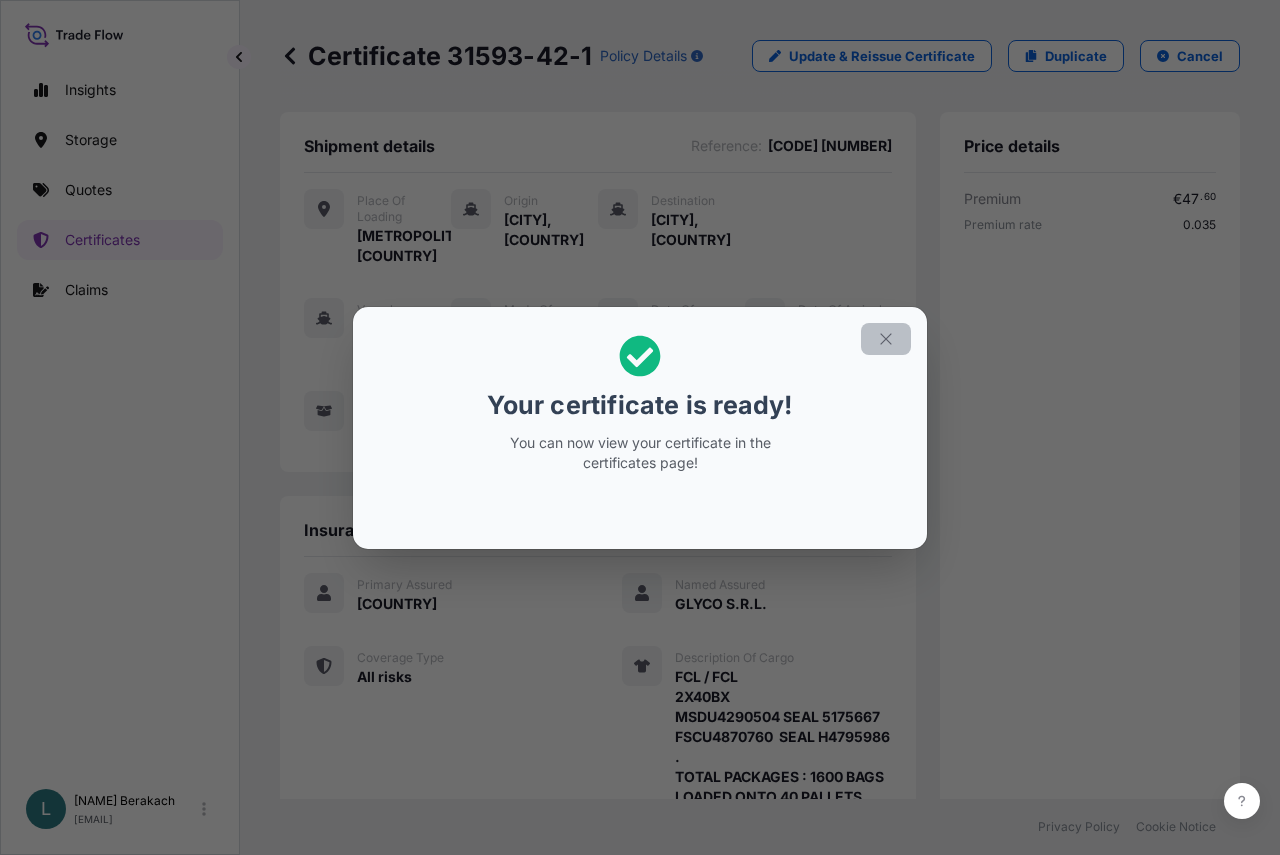 click 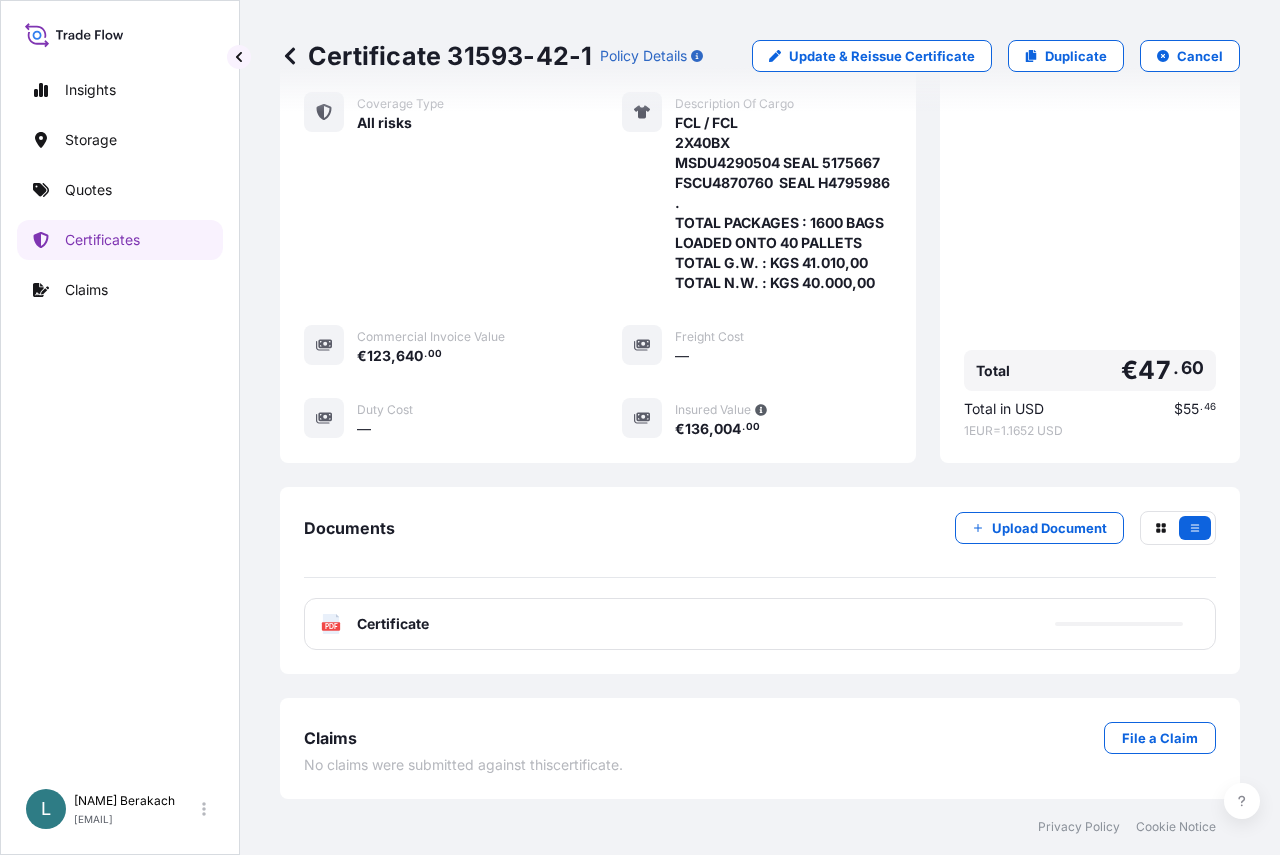 scroll, scrollTop: 694, scrollLeft: 0, axis: vertical 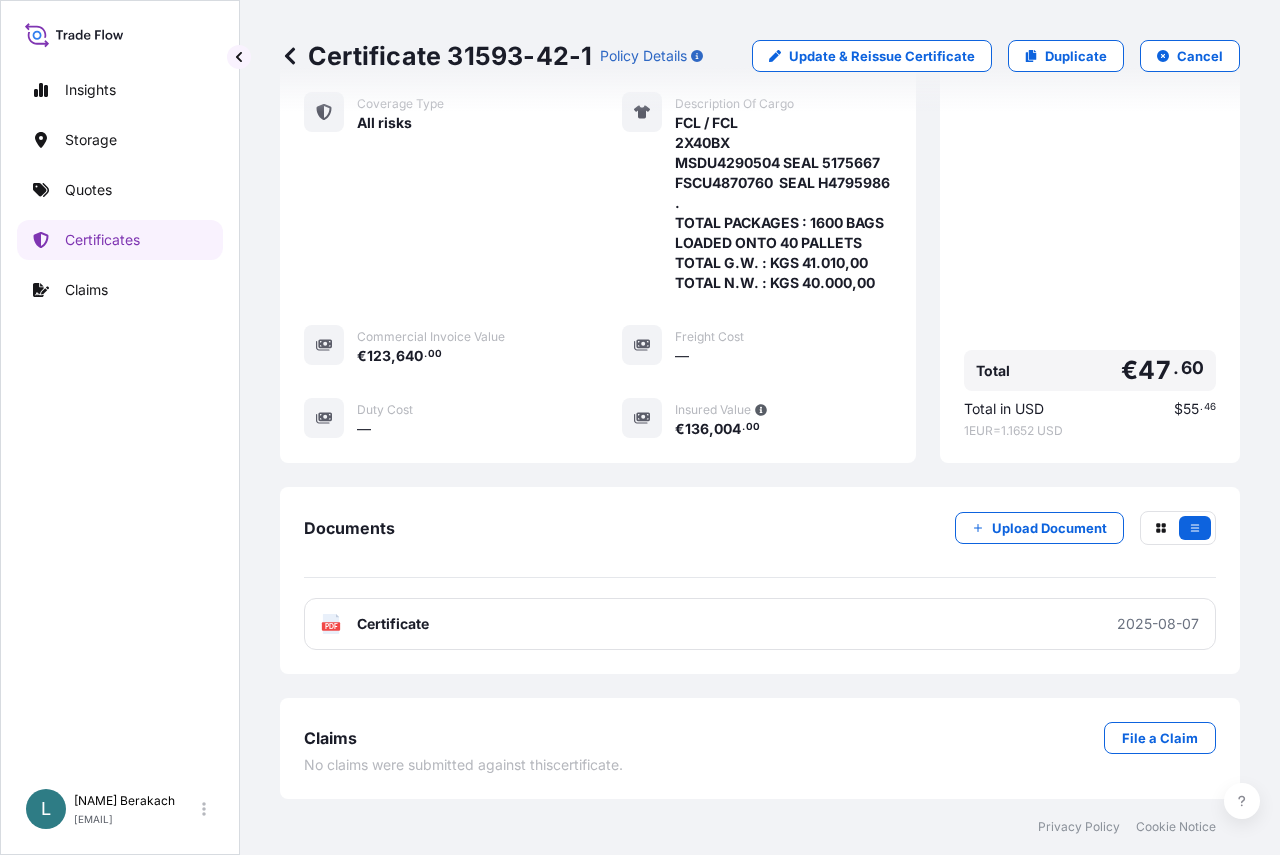 click on "PDF Certificate 2025-08-07" at bounding box center (760, 624) 